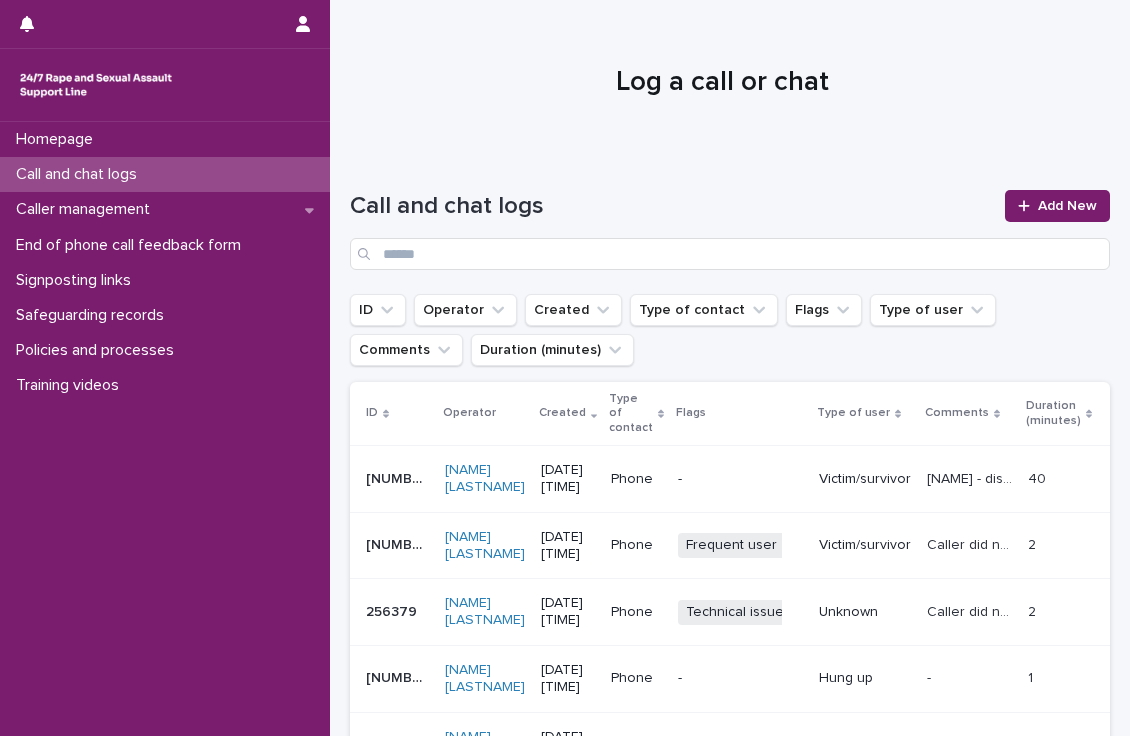 scroll, scrollTop: 0, scrollLeft: 0, axis: both 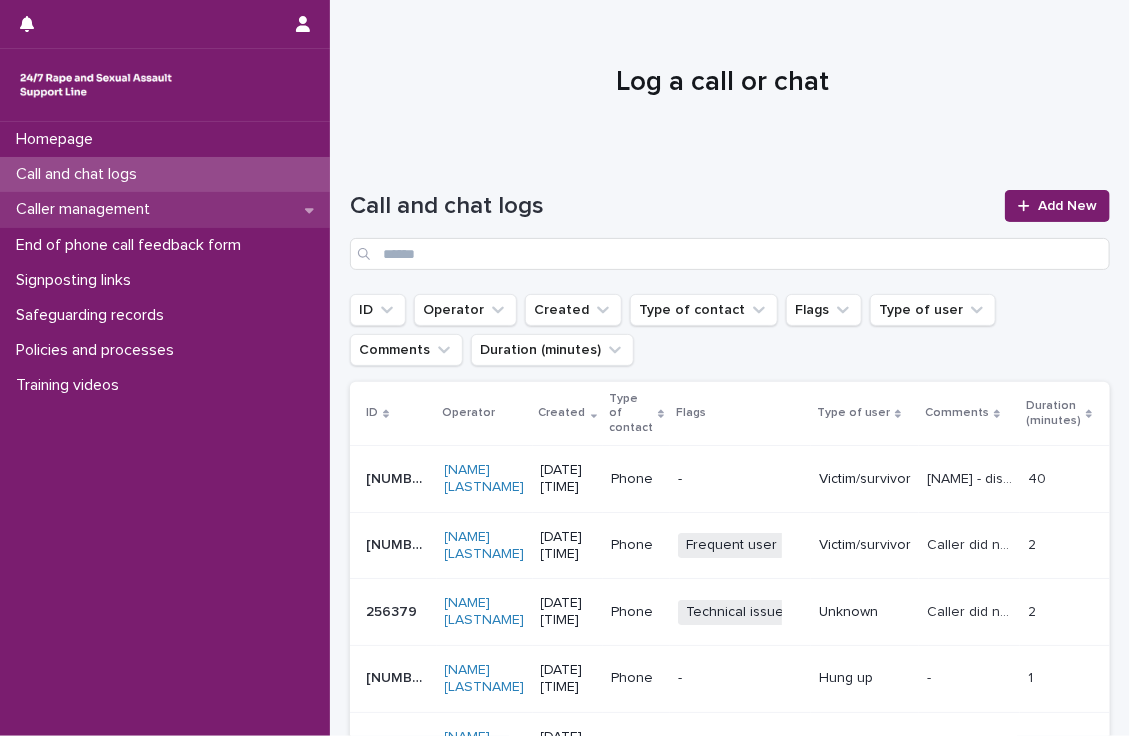 click 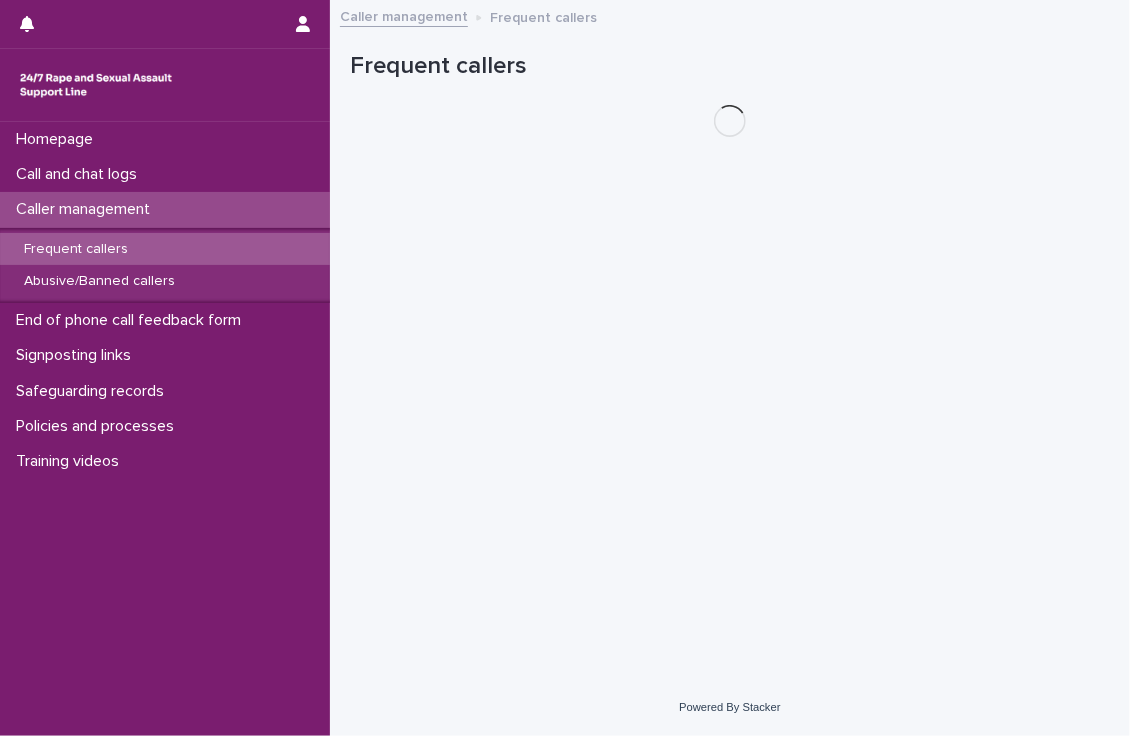 click on "Frequent callers" at bounding box center (76, 249) 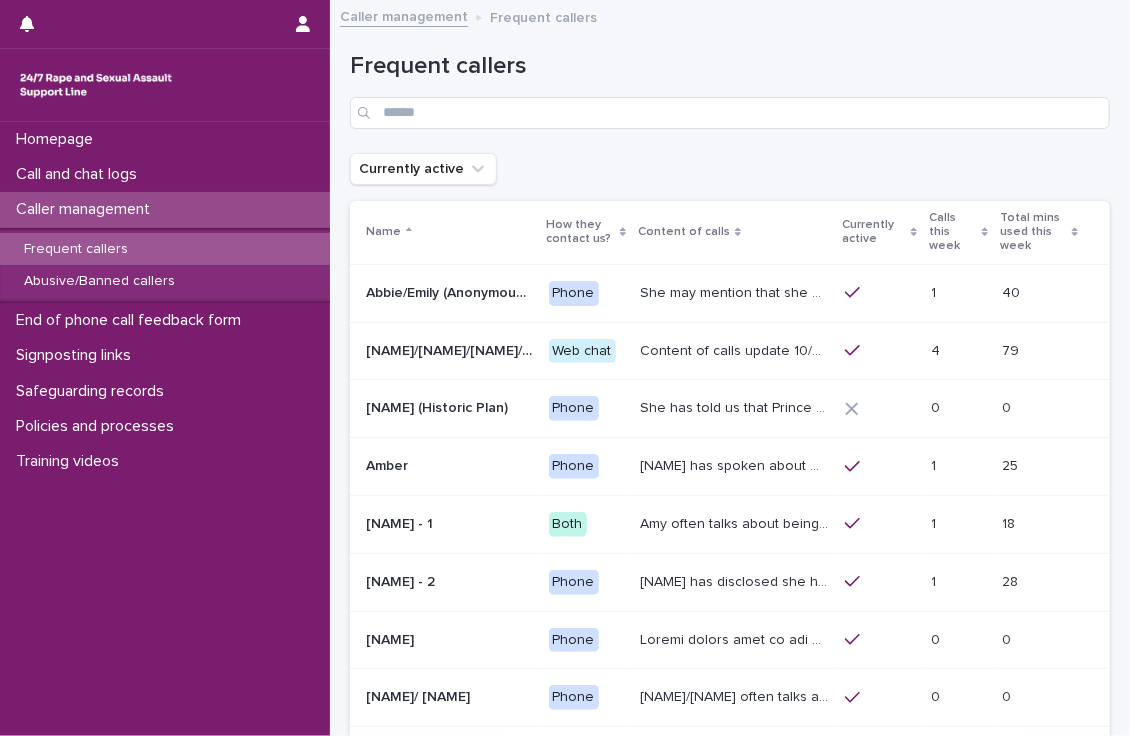 click on "Content of calls update 10/05/25
This caller discloses different sexual violence they have experienced, it is usually recent.
More recently they have been disclosing sexual violence perpetrated by a gang/group of perpetrators. Alongside what they have already disclosed.
They have mentioned having suicidal thoughts and also attempts.
They have also disclosed on multiple contacts that they are currently getting treated for cancer (Chemotherapy).
Chatter uses a variety of names like Alice, Soph, Alexis, Danni, Scarlet, Katy, Hannah, Lucy, Alana, Cara.
Chatter will present in different ways.  She sometimes discusses being raped or experiencing domestic abuse by their partner / another perpetrator, or experiencing ritual abuse.
She will also often chat about some kind of loss, the loss of a child, her mum etc." at bounding box center (736, 349) 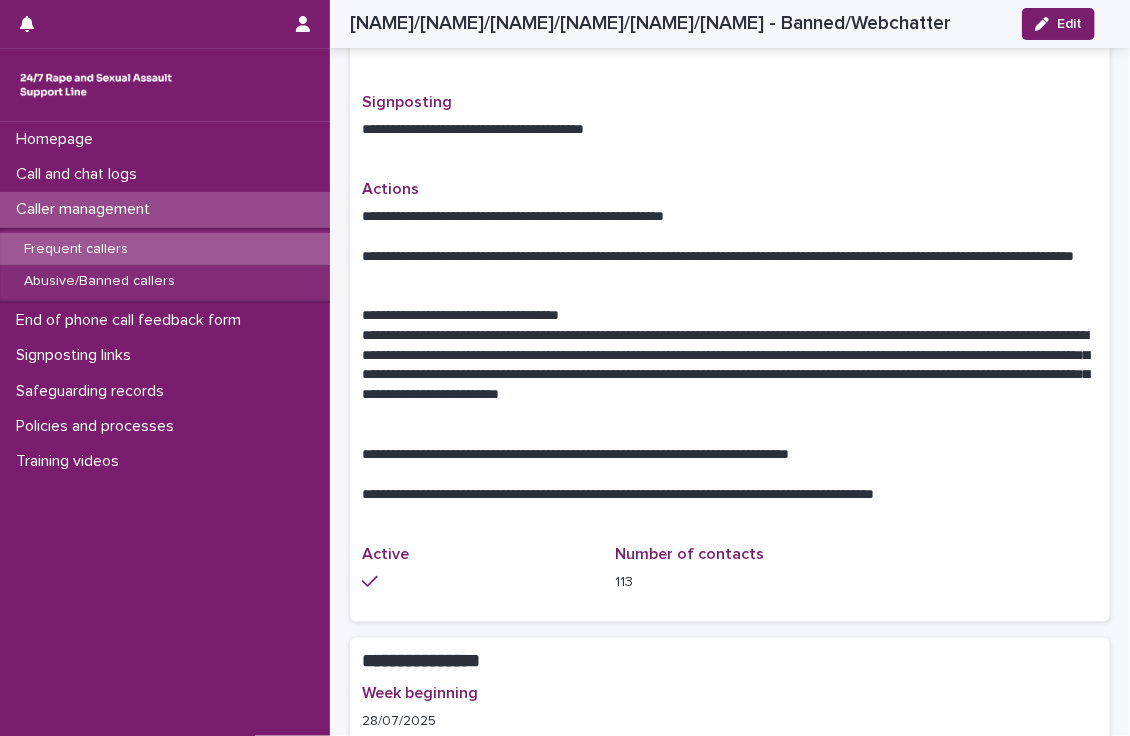 scroll, scrollTop: 1126, scrollLeft: 0, axis: vertical 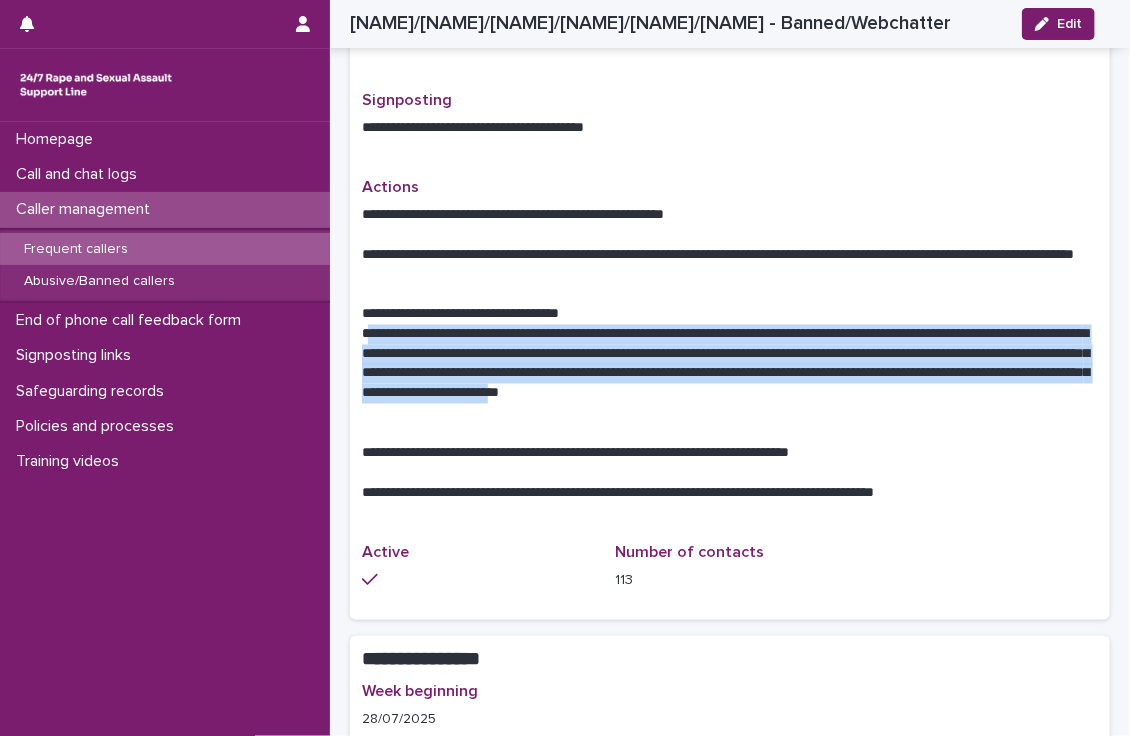 drag, startPoint x: 367, startPoint y: 283, endPoint x: 387, endPoint y: 367, distance: 86.34813 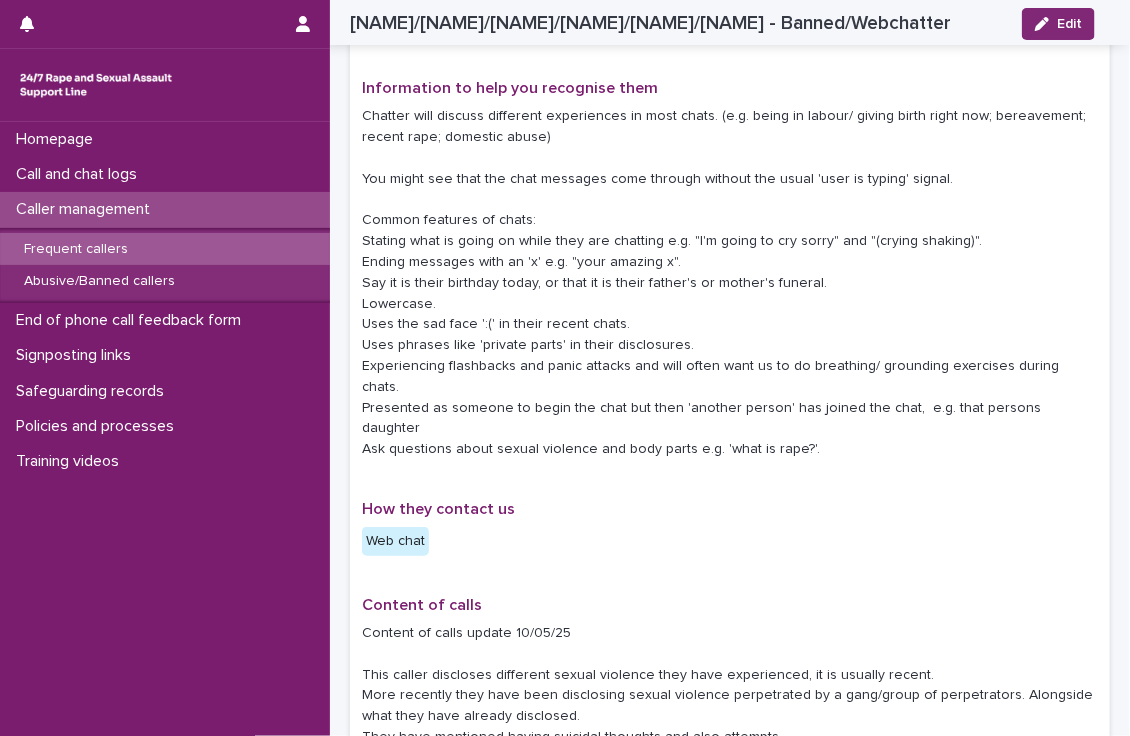 scroll, scrollTop: 0, scrollLeft: 0, axis: both 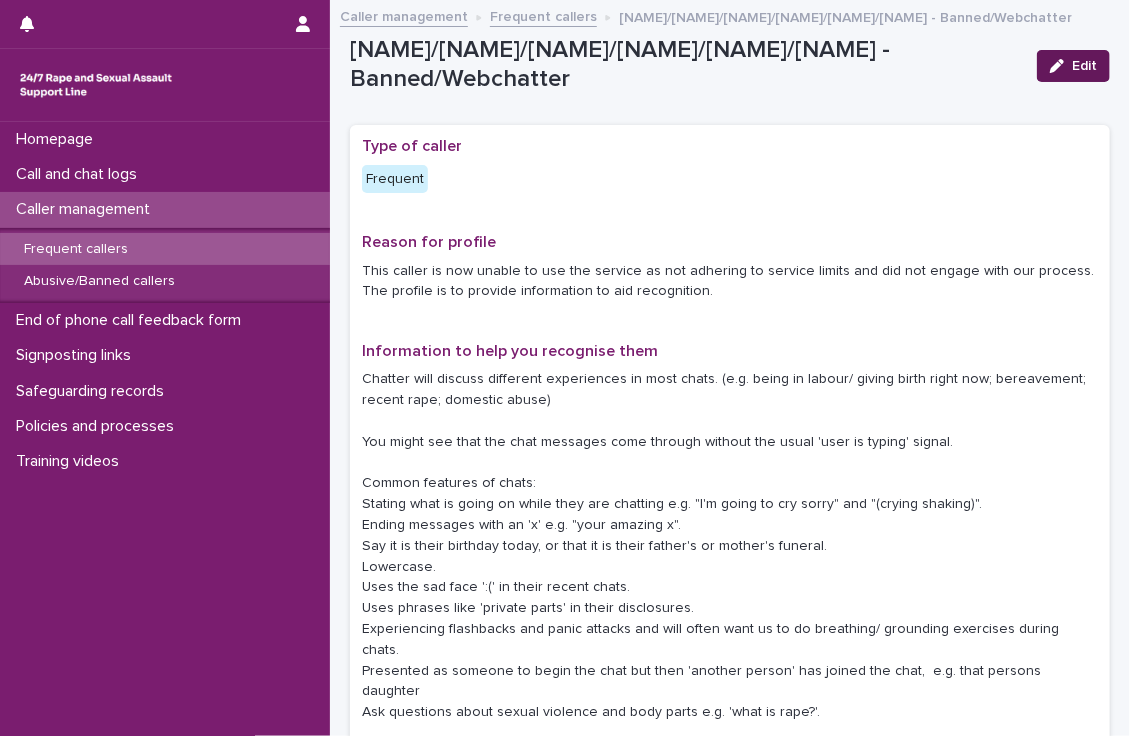 click on "Edit" at bounding box center (1084, 66) 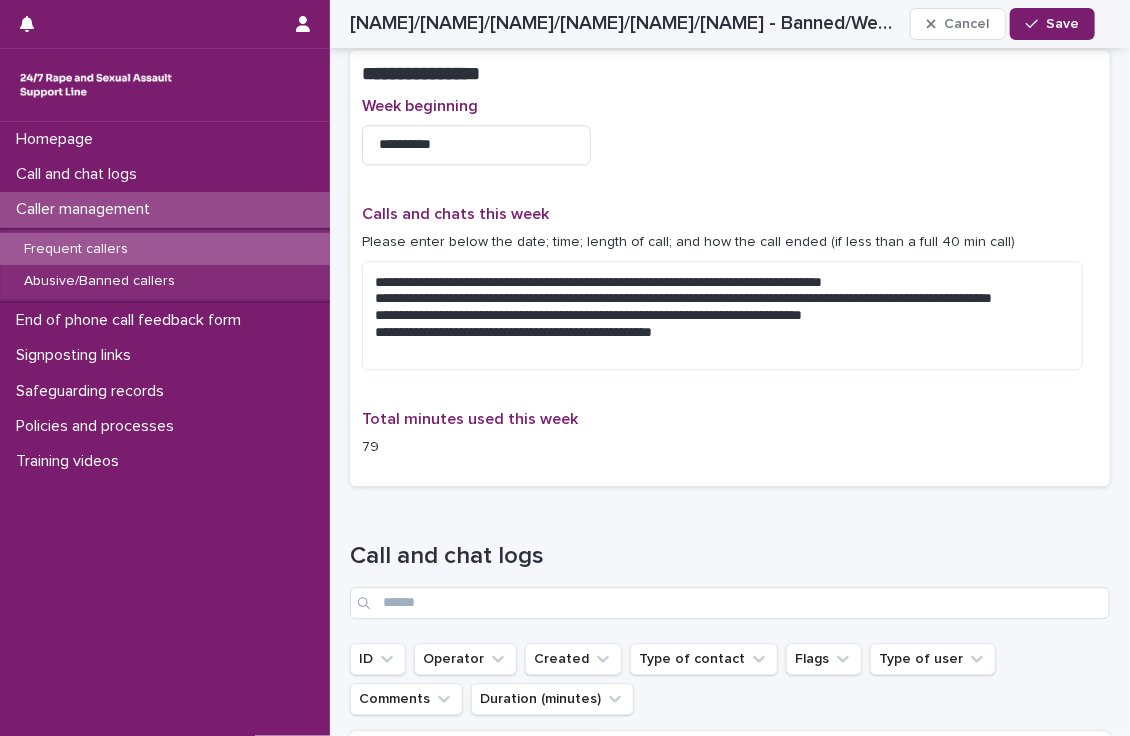 scroll, scrollTop: 1740, scrollLeft: 0, axis: vertical 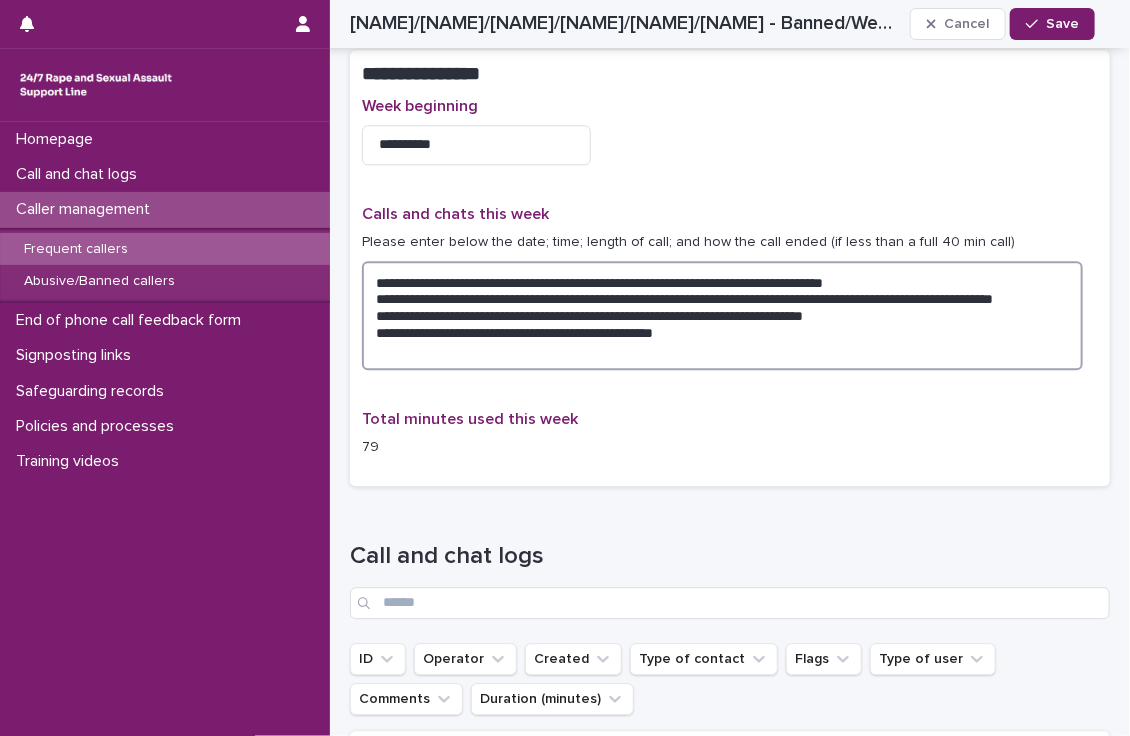 click on "**********" at bounding box center (722, 316) 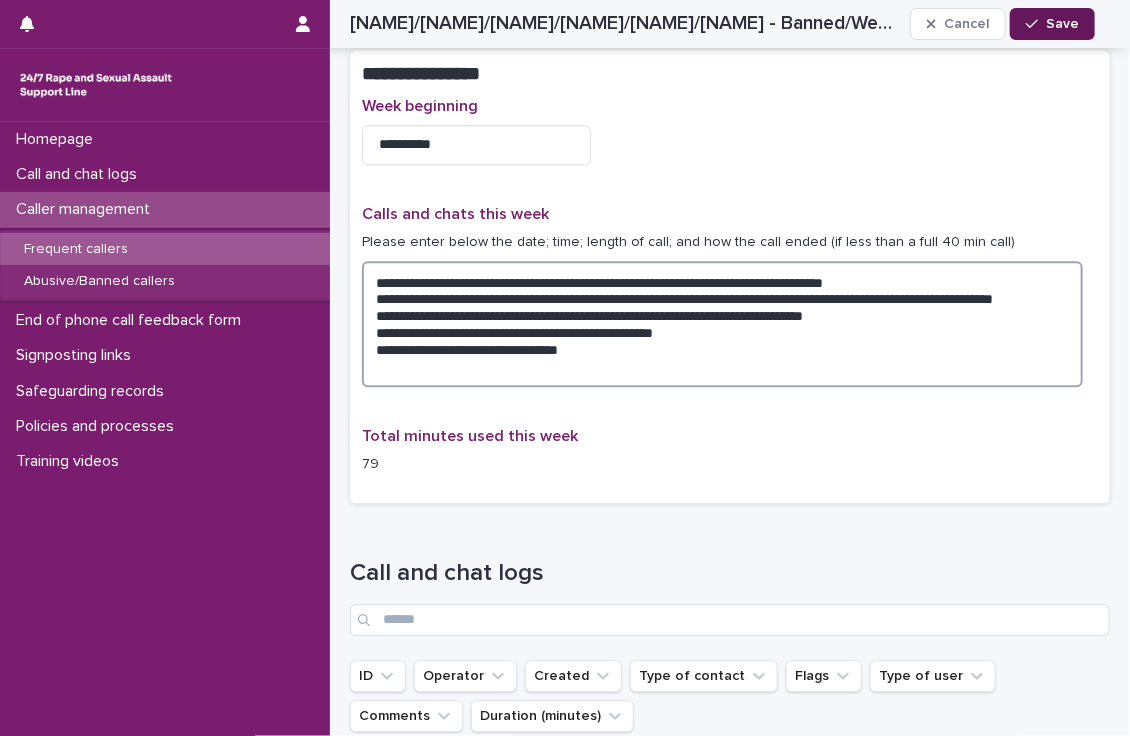 type on "**********" 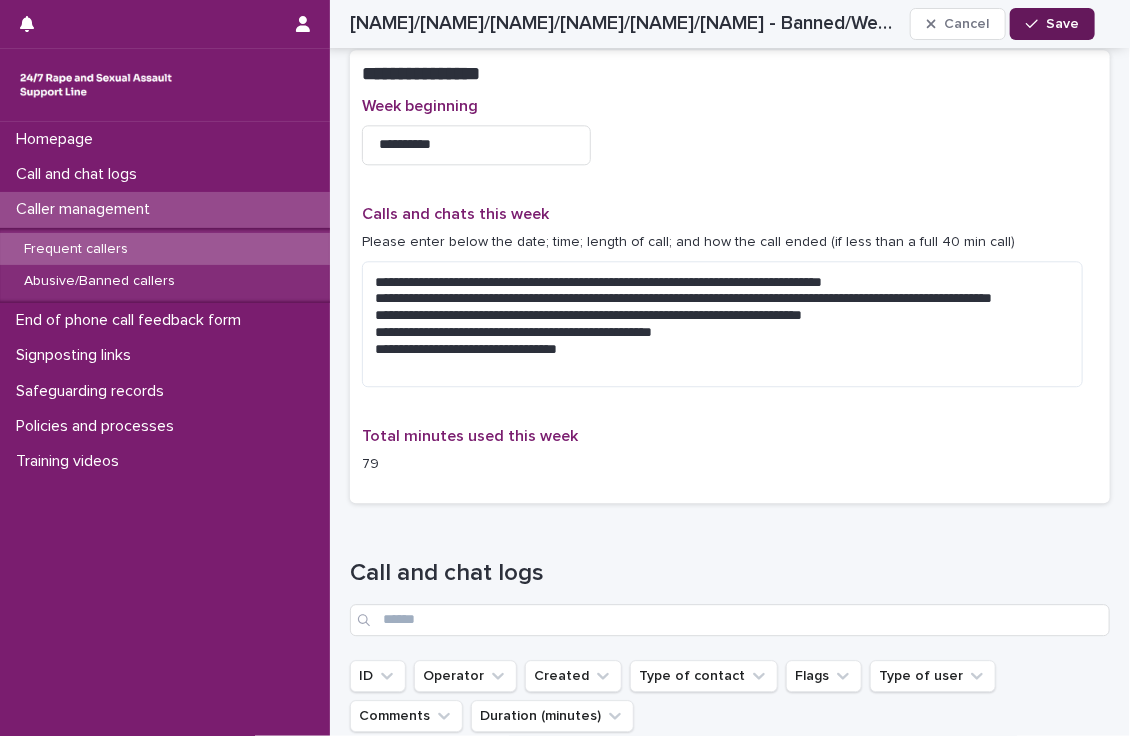 click on "Save" at bounding box center (1062, 24) 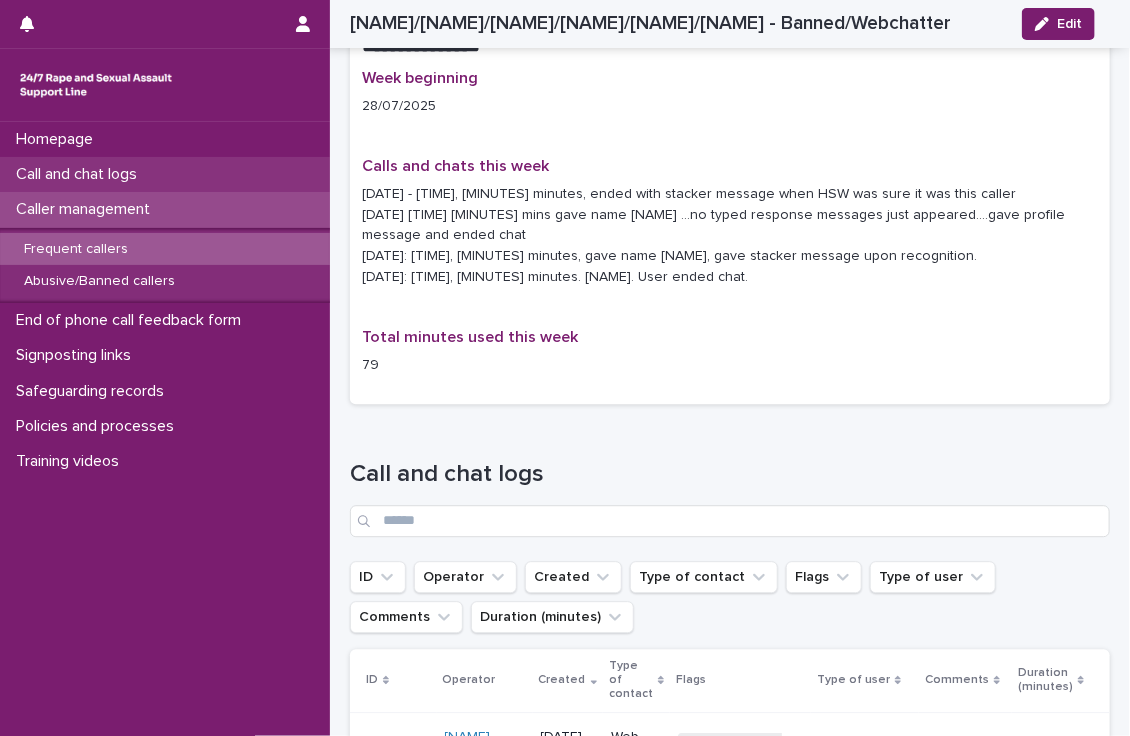click on "Call and chat logs" at bounding box center [165, 174] 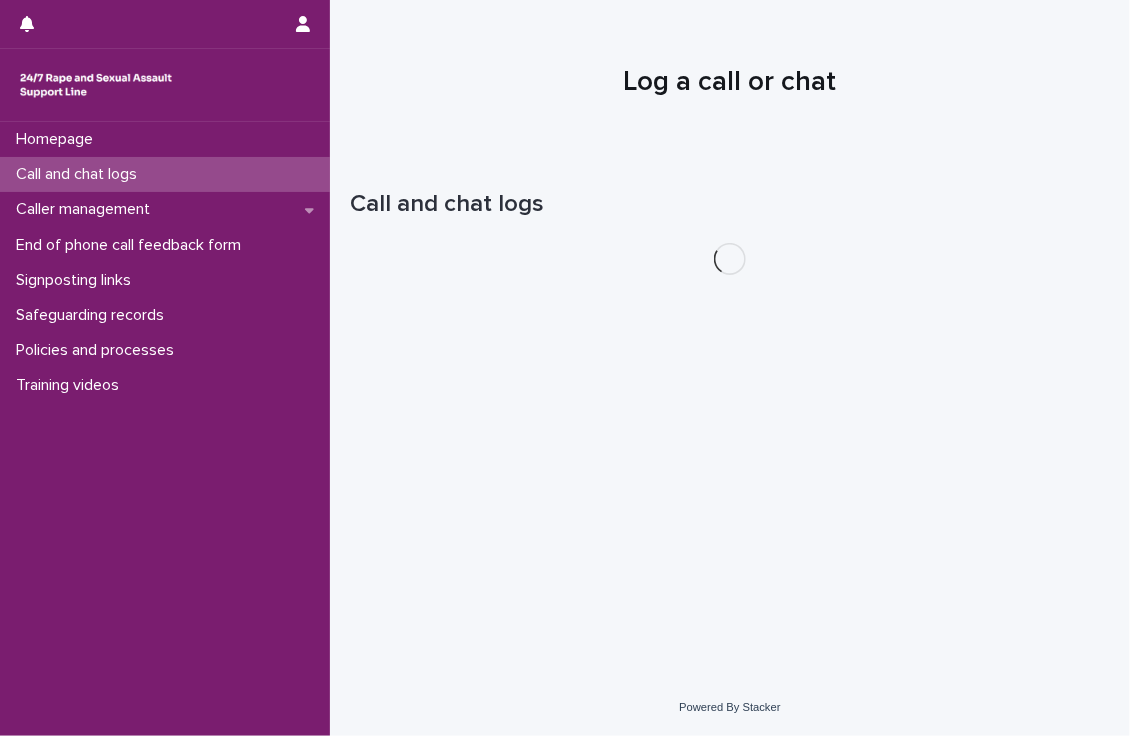 scroll, scrollTop: 0, scrollLeft: 0, axis: both 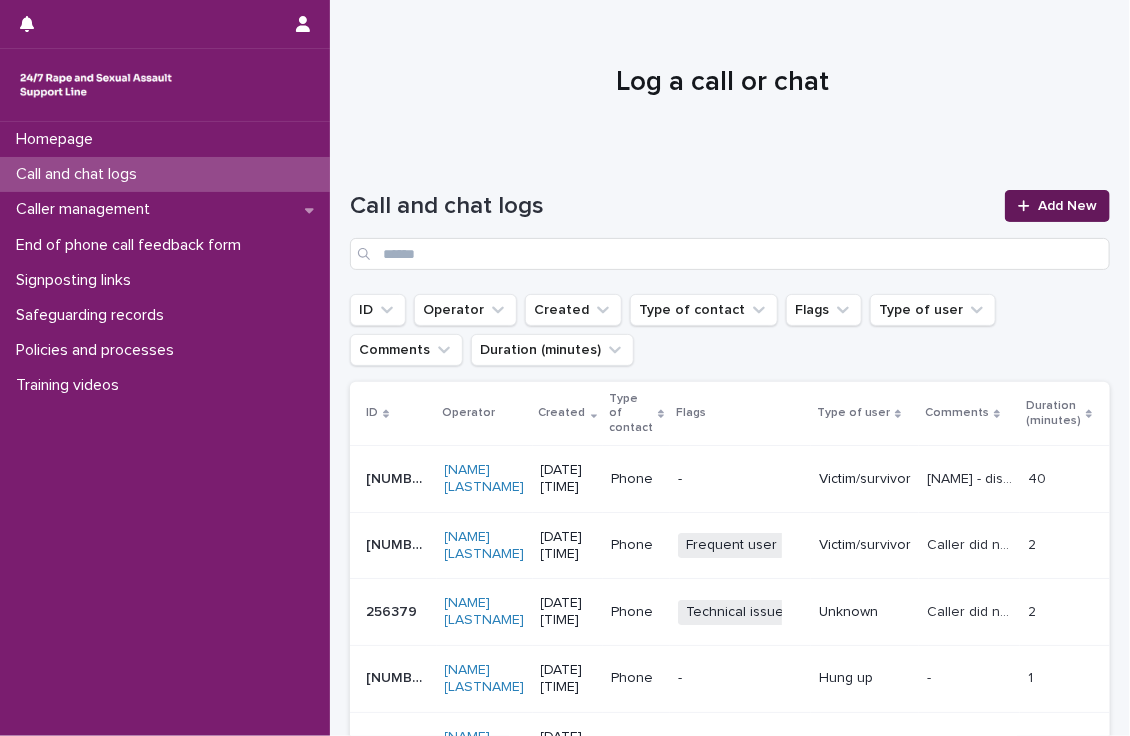 click on "Add New" at bounding box center [1067, 206] 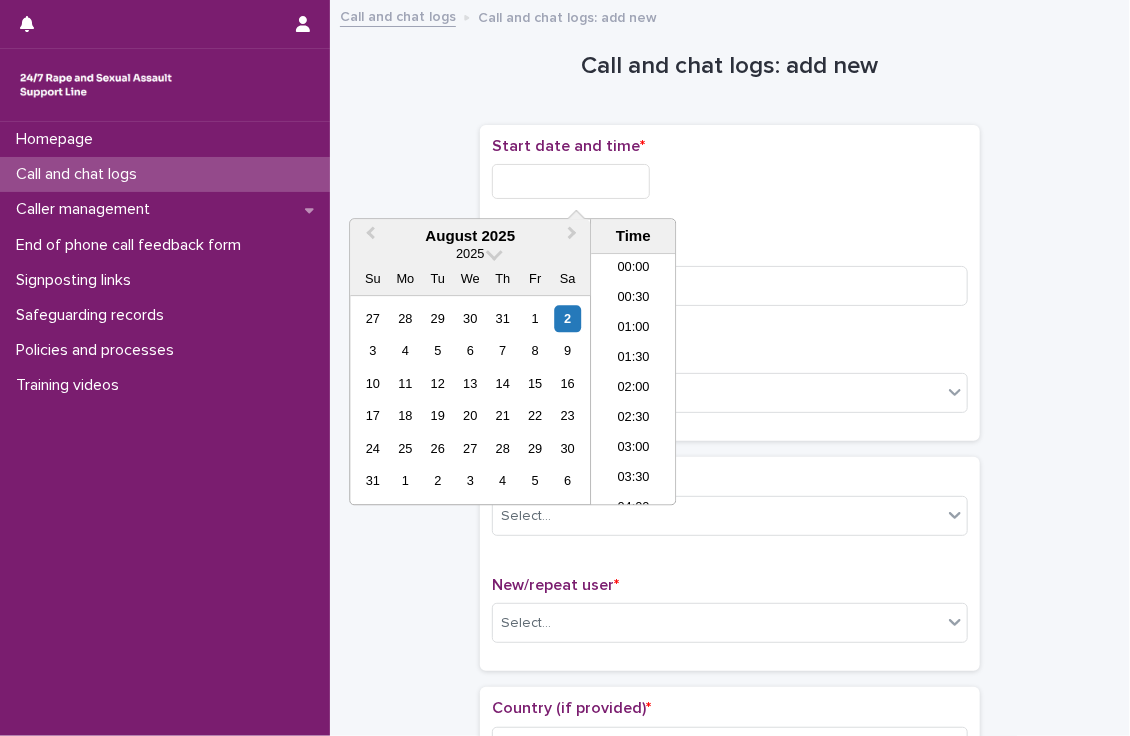 click at bounding box center (571, 181) 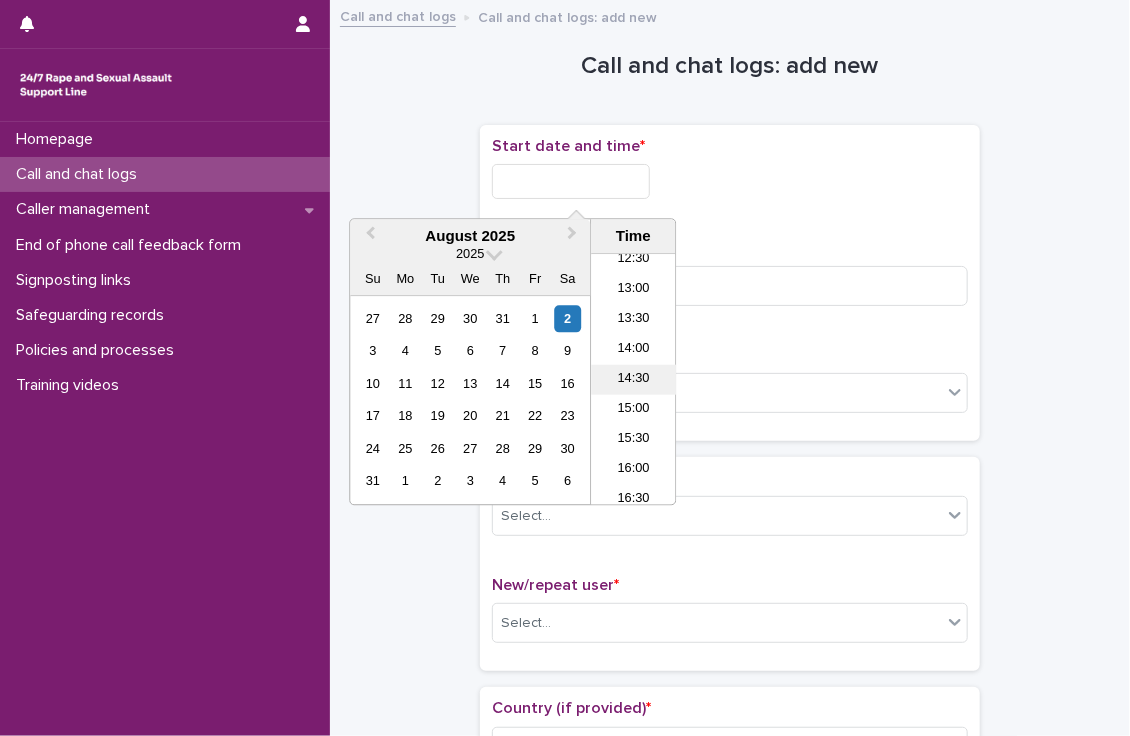 click on "14:30" at bounding box center [633, 380] 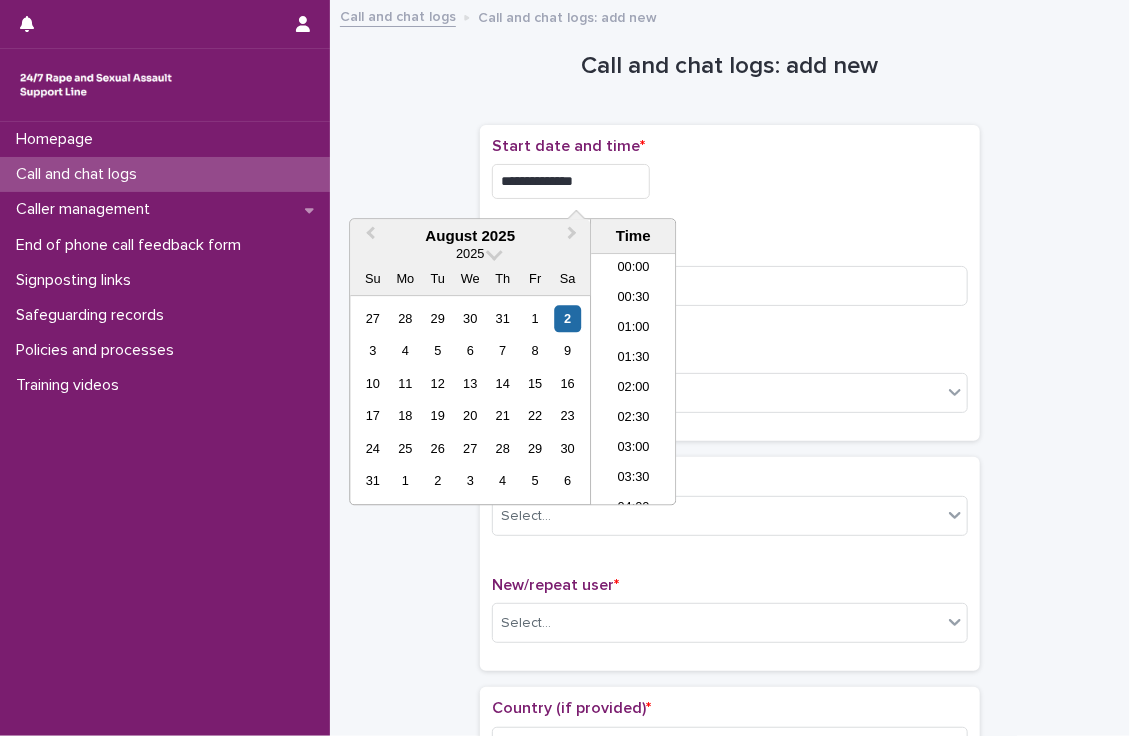 click on "**********" at bounding box center [571, 181] 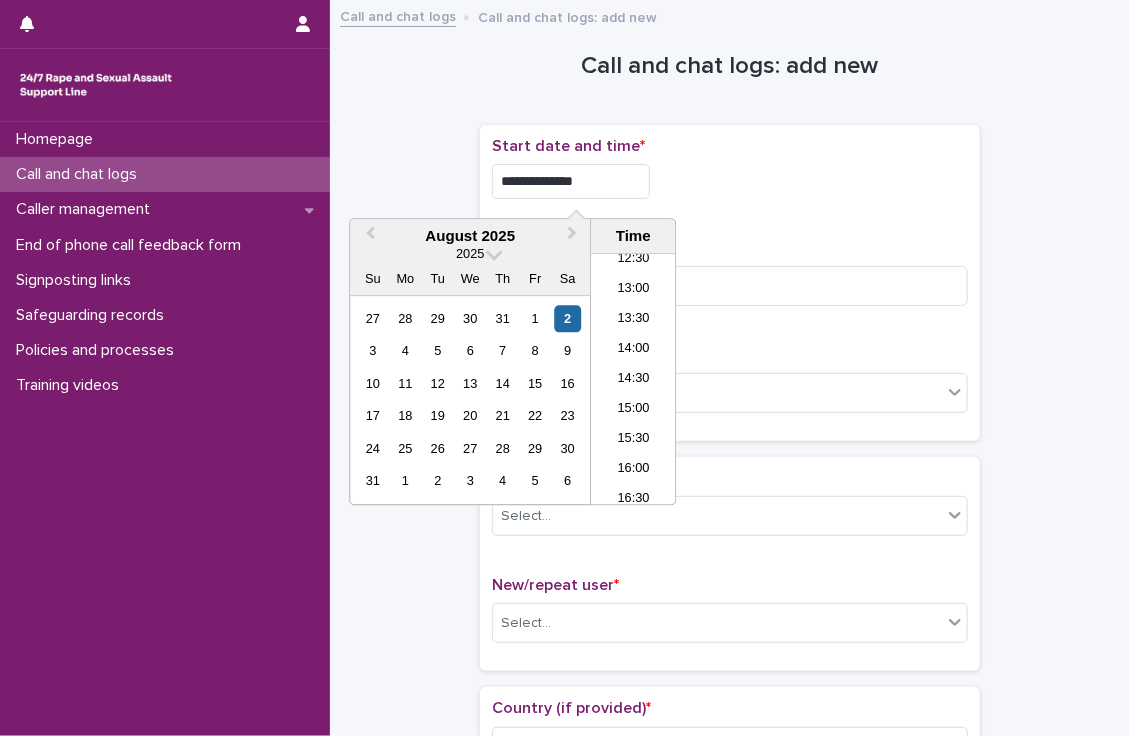 type on "**********" 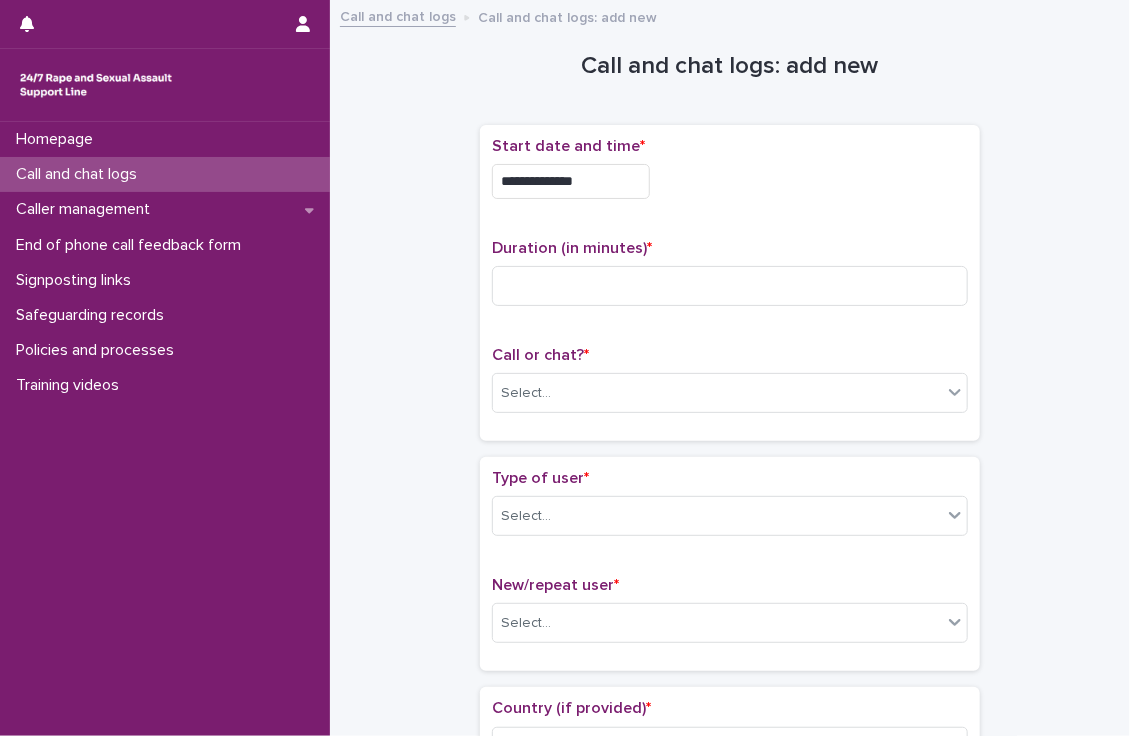 click on "**********" at bounding box center (730, 176) 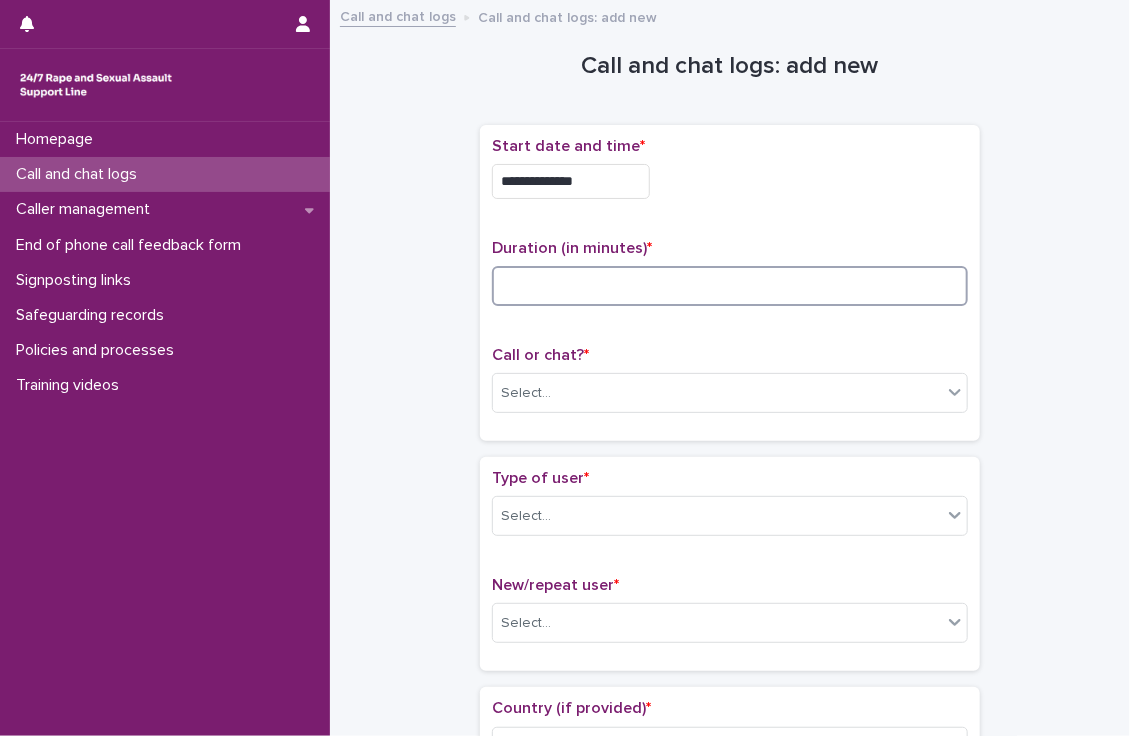 click at bounding box center [730, 286] 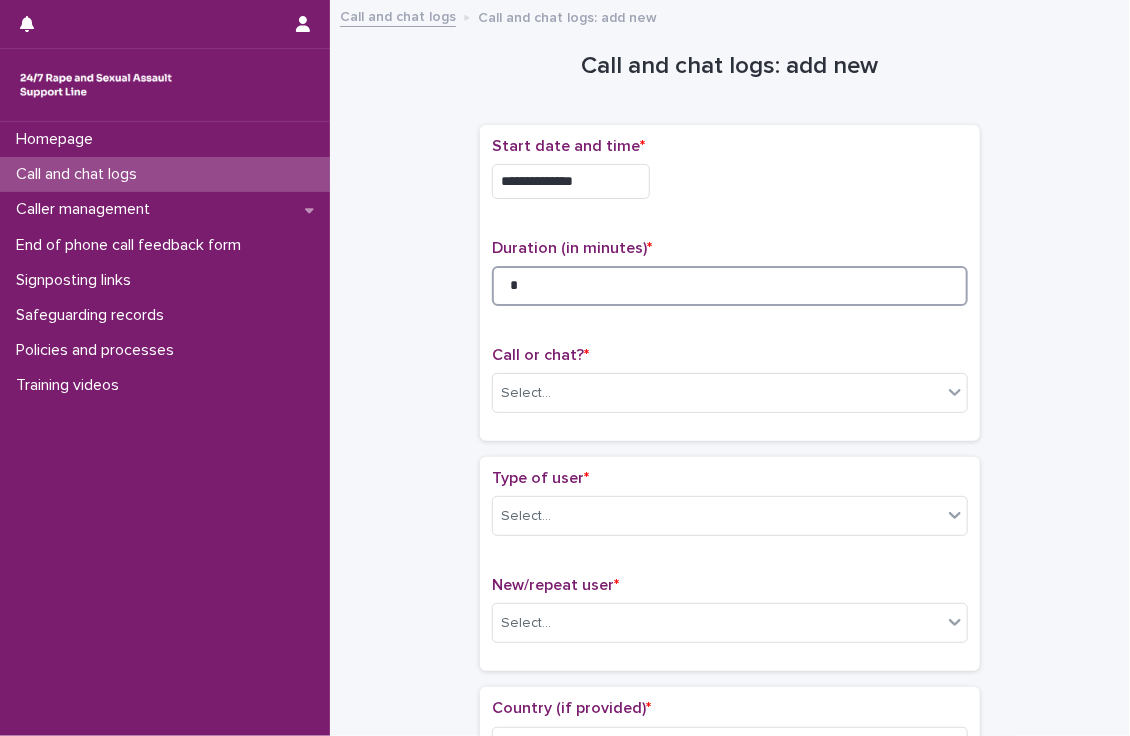 scroll, scrollTop: 118, scrollLeft: 0, axis: vertical 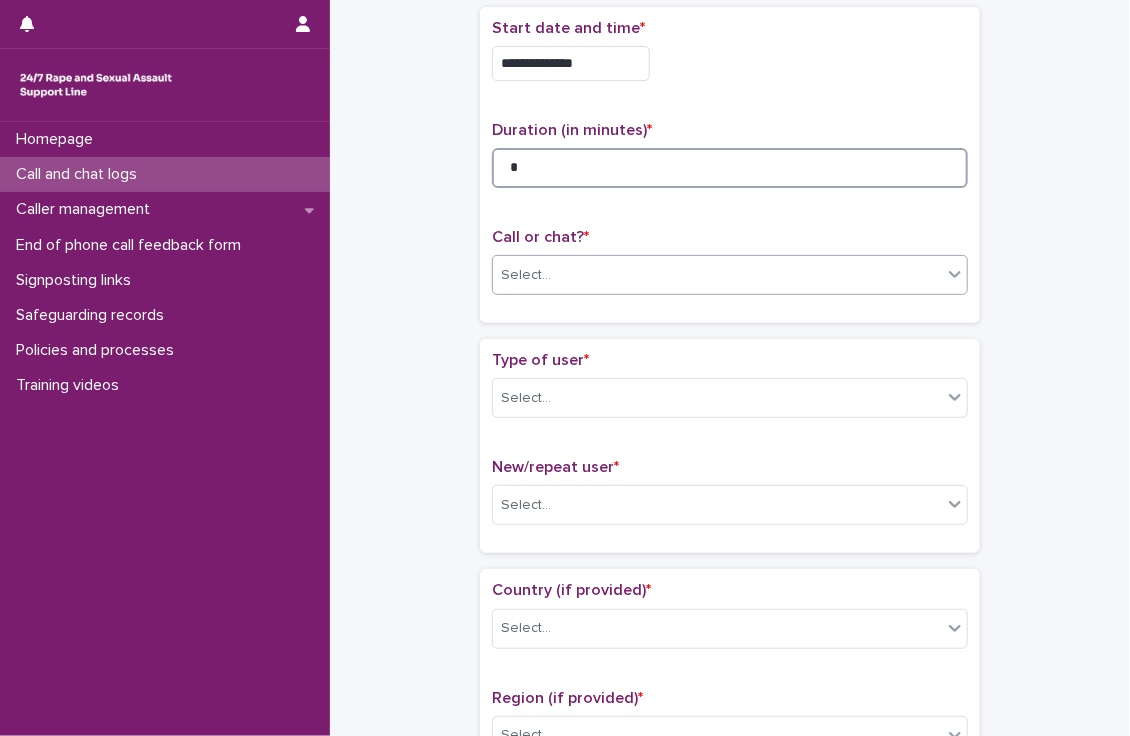 type on "*" 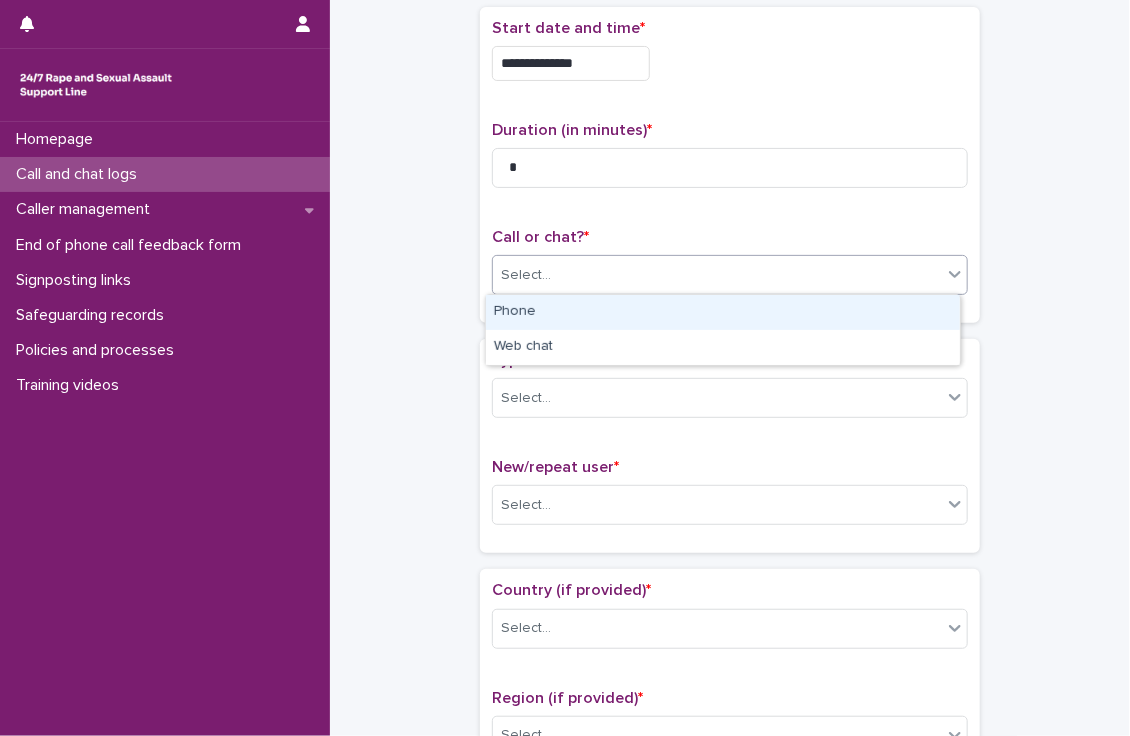click on "Select..." at bounding box center [717, 275] 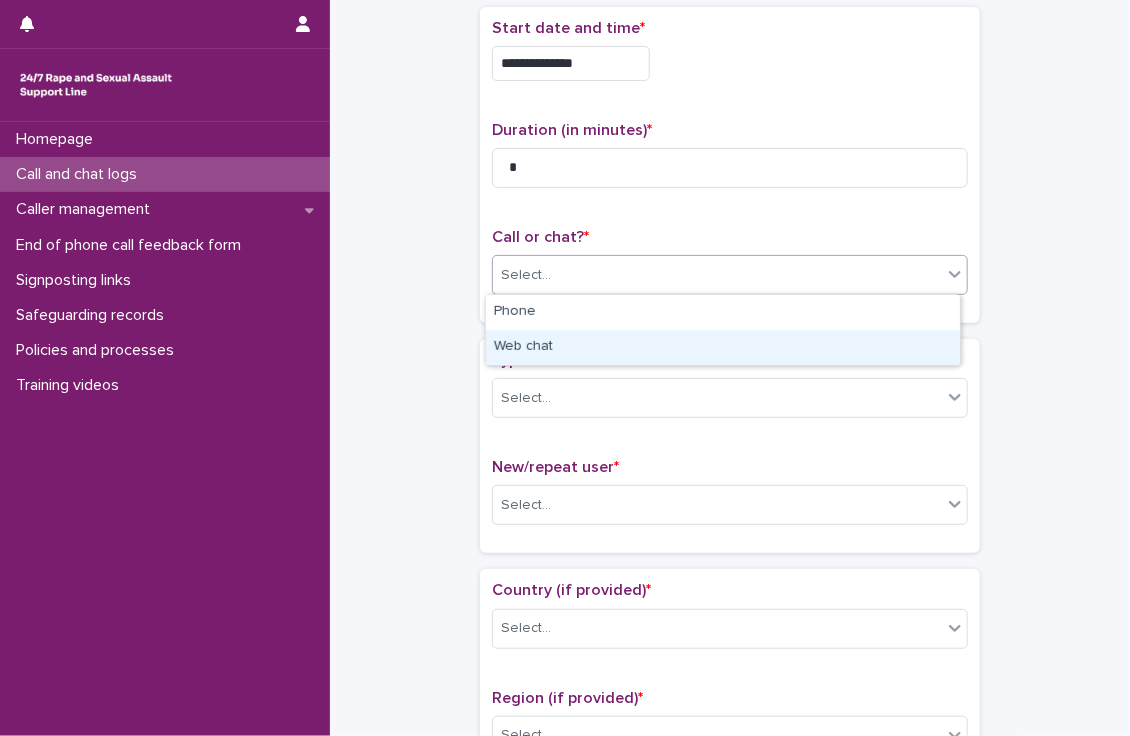 click on "Web chat" at bounding box center (723, 347) 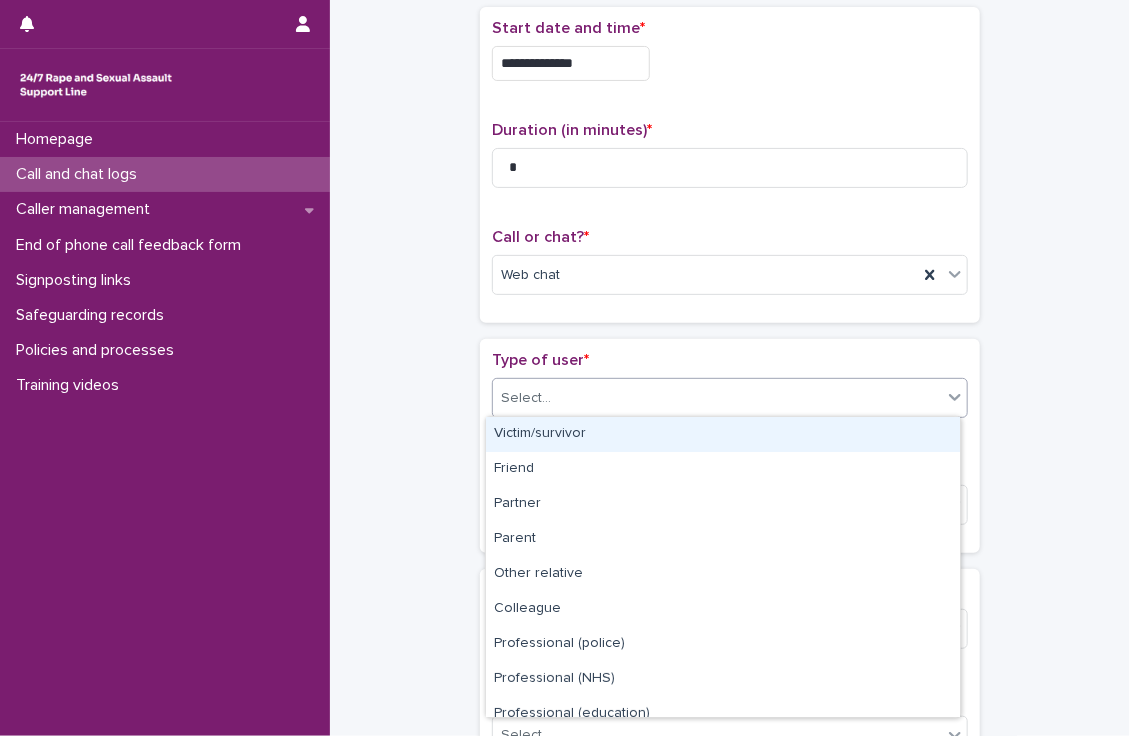 click on "Select..." at bounding box center (717, 398) 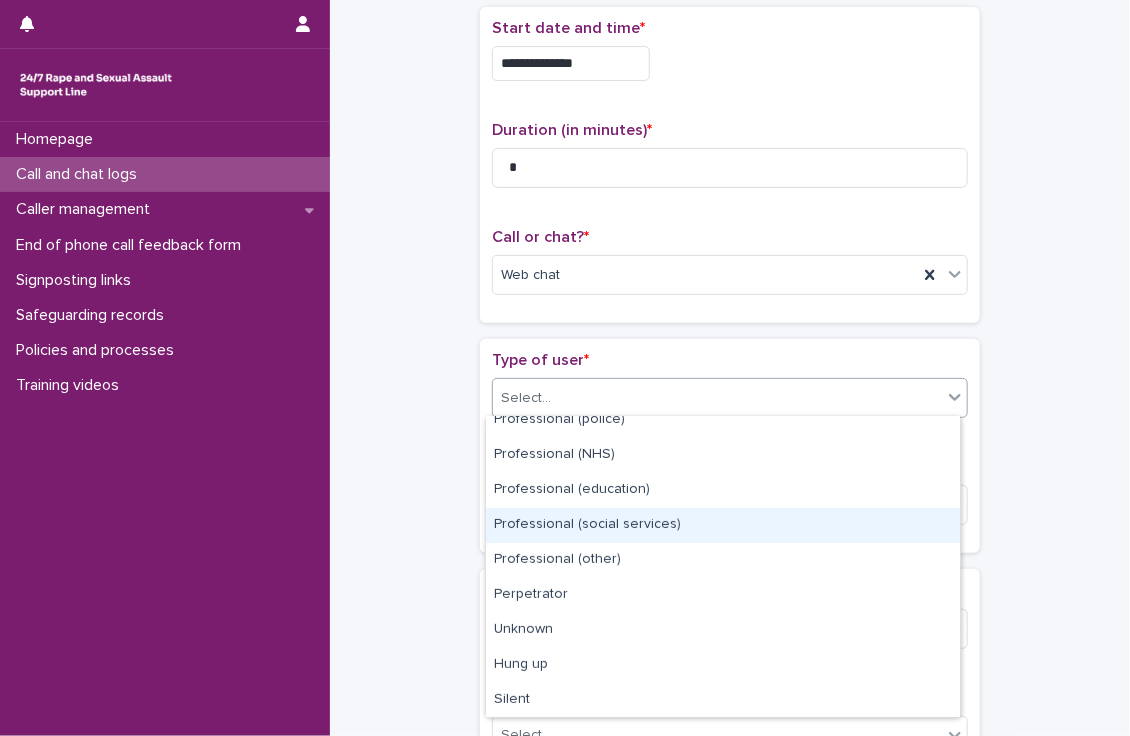scroll, scrollTop: 224, scrollLeft: 0, axis: vertical 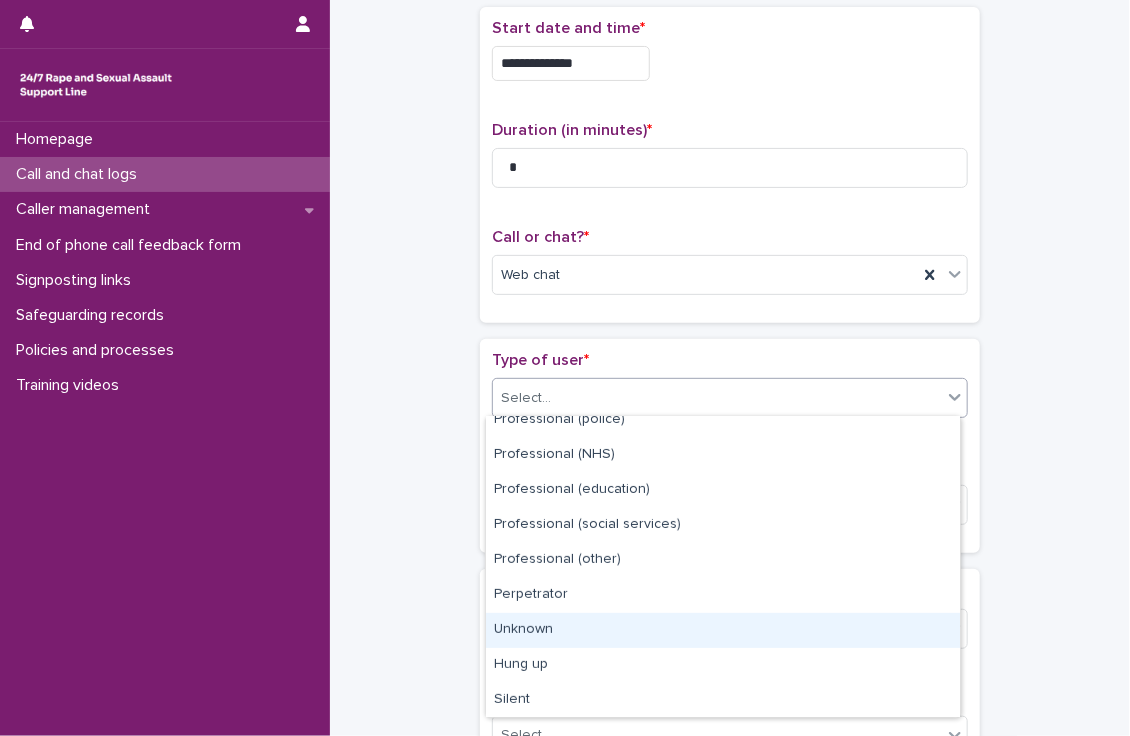 click on "Unknown" at bounding box center [723, 630] 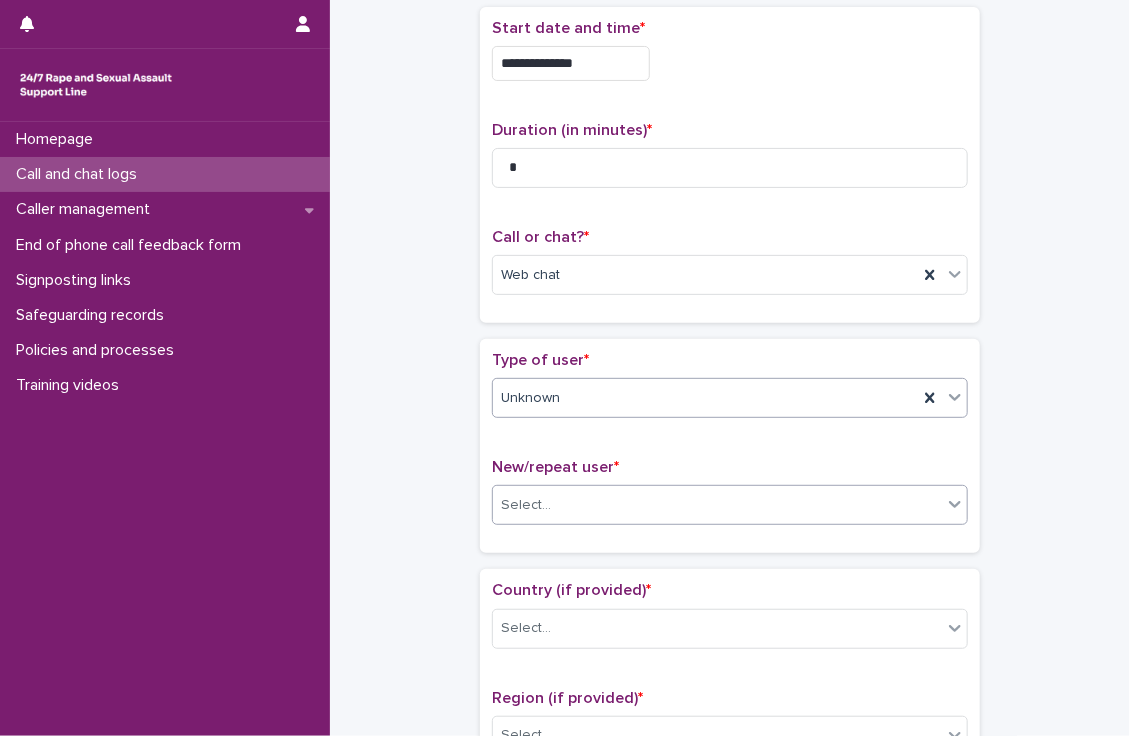 click on "Select..." at bounding box center [717, 505] 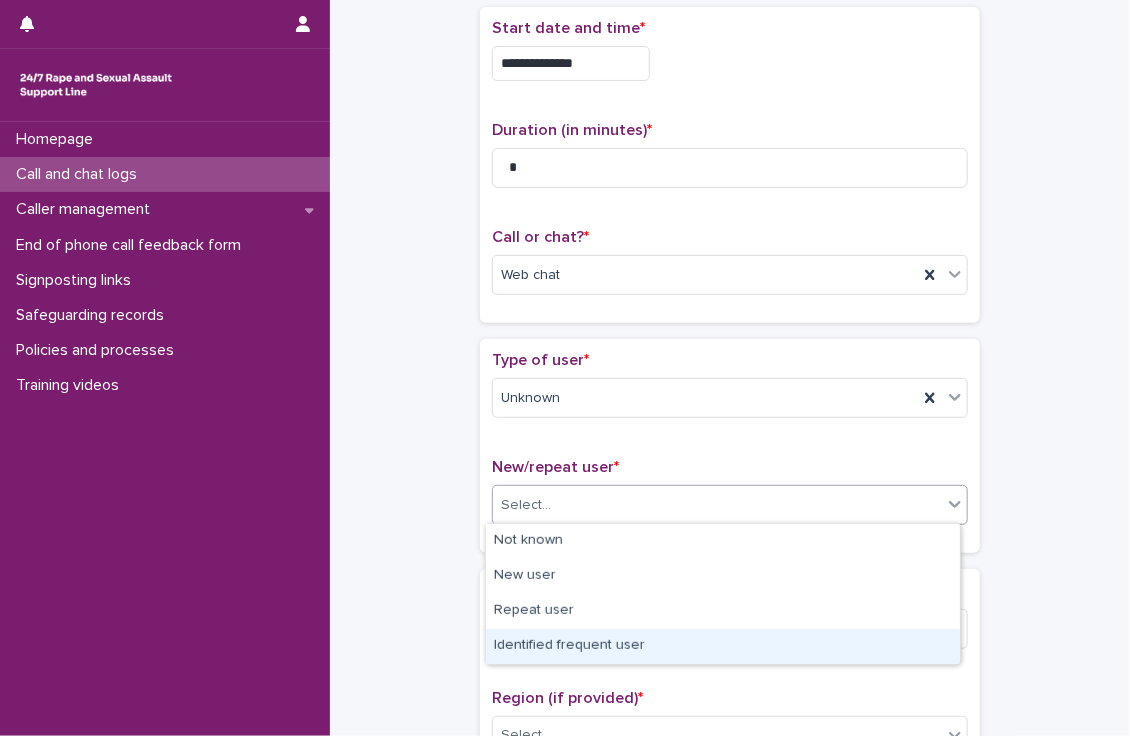 click on "Identified frequent user" at bounding box center [723, 646] 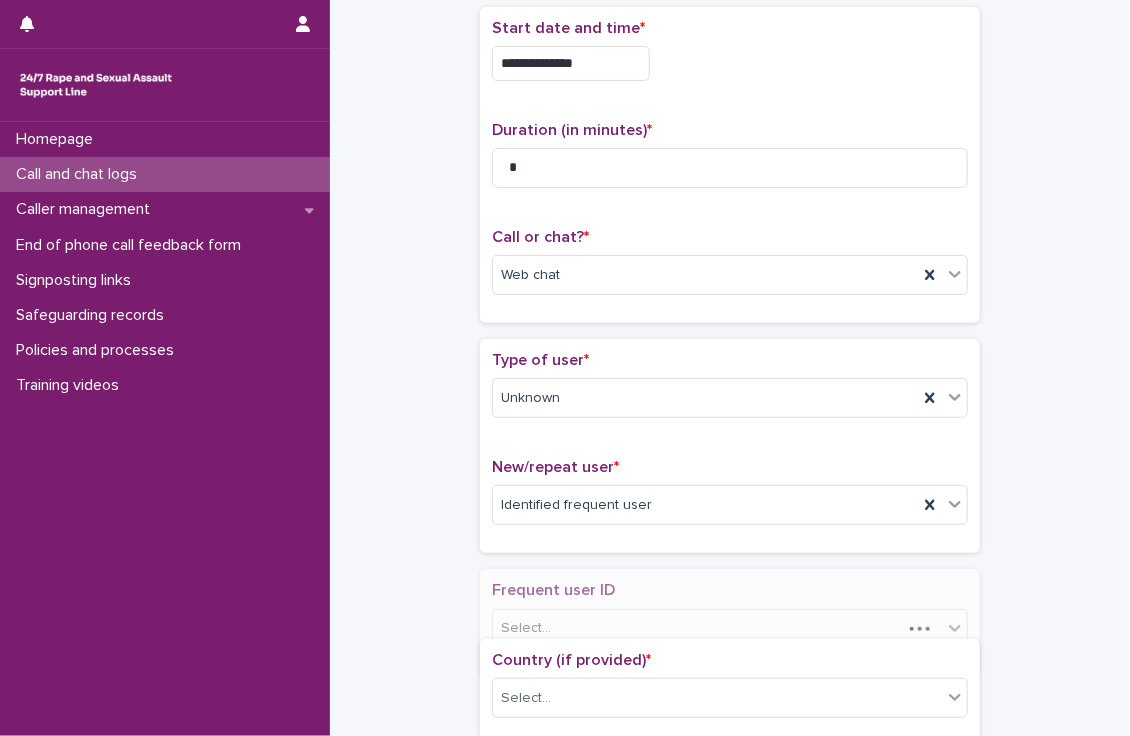 click on "**********" at bounding box center (730, 951) 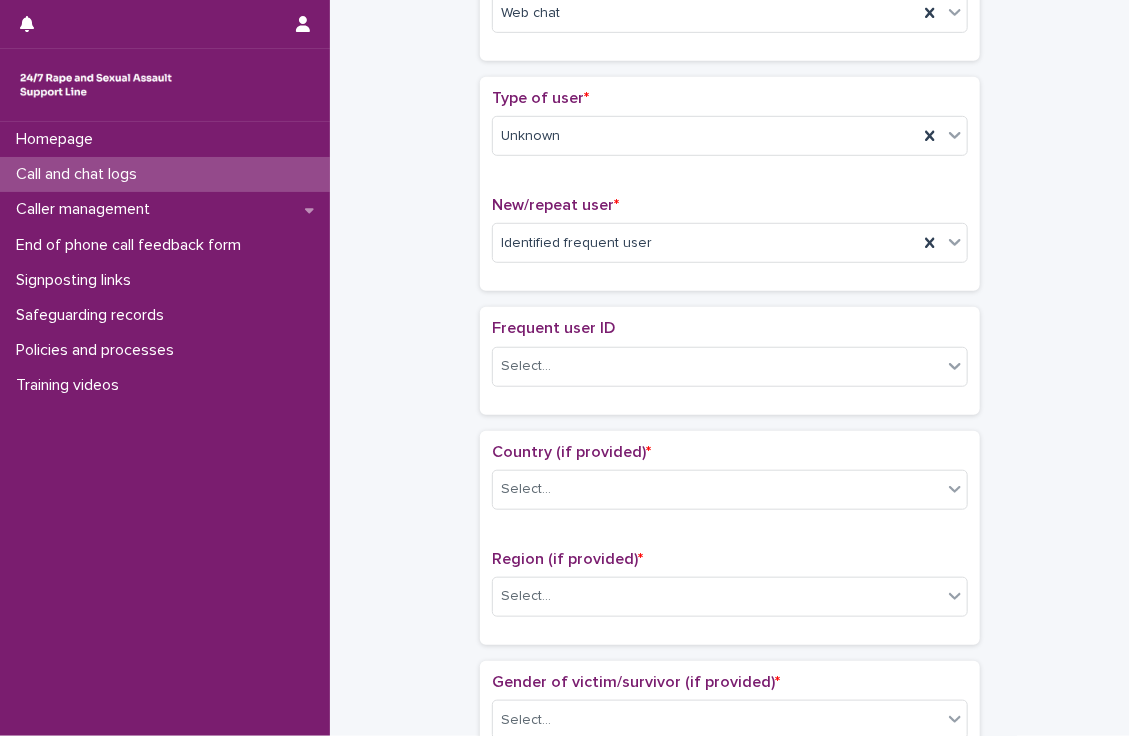 scroll, scrollTop: 382, scrollLeft: 0, axis: vertical 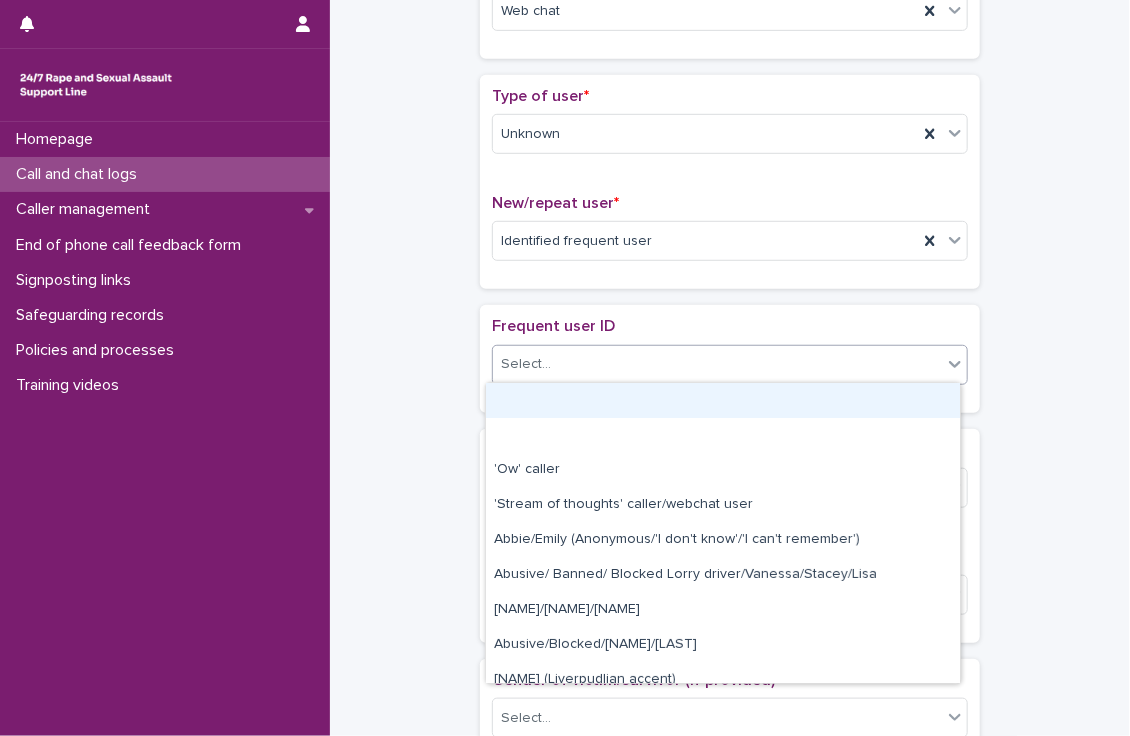 click on "Select..." at bounding box center (526, 364) 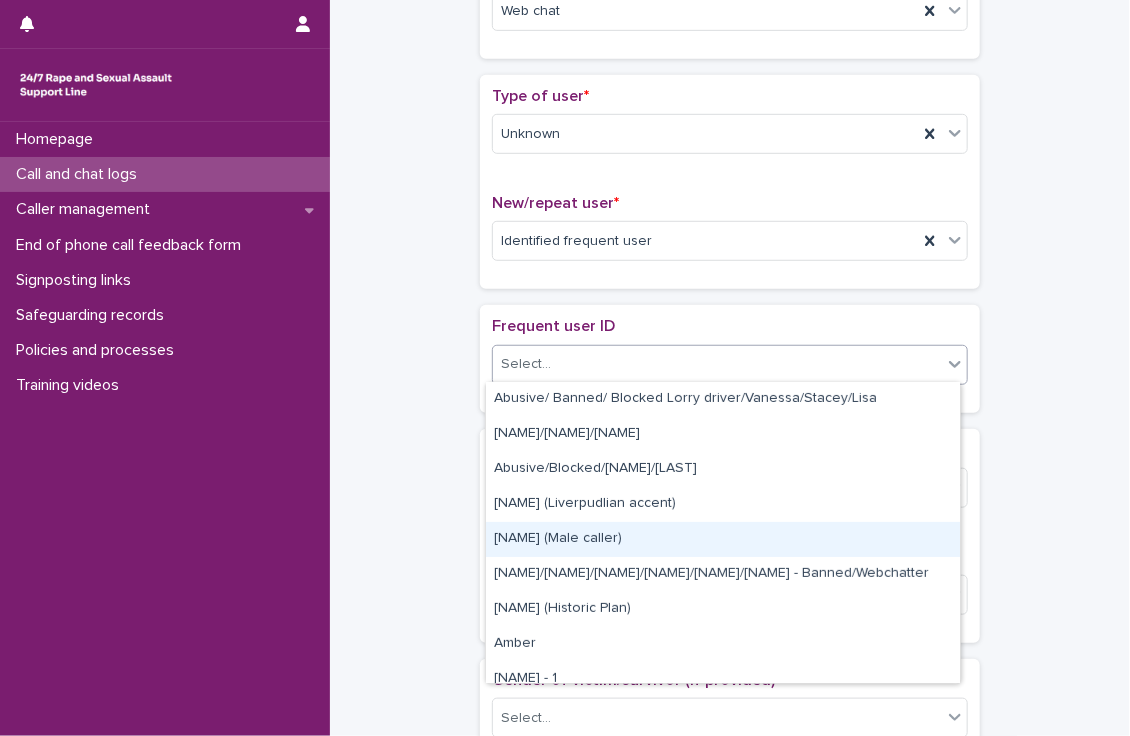 scroll, scrollTop: 178, scrollLeft: 0, axis: vertical 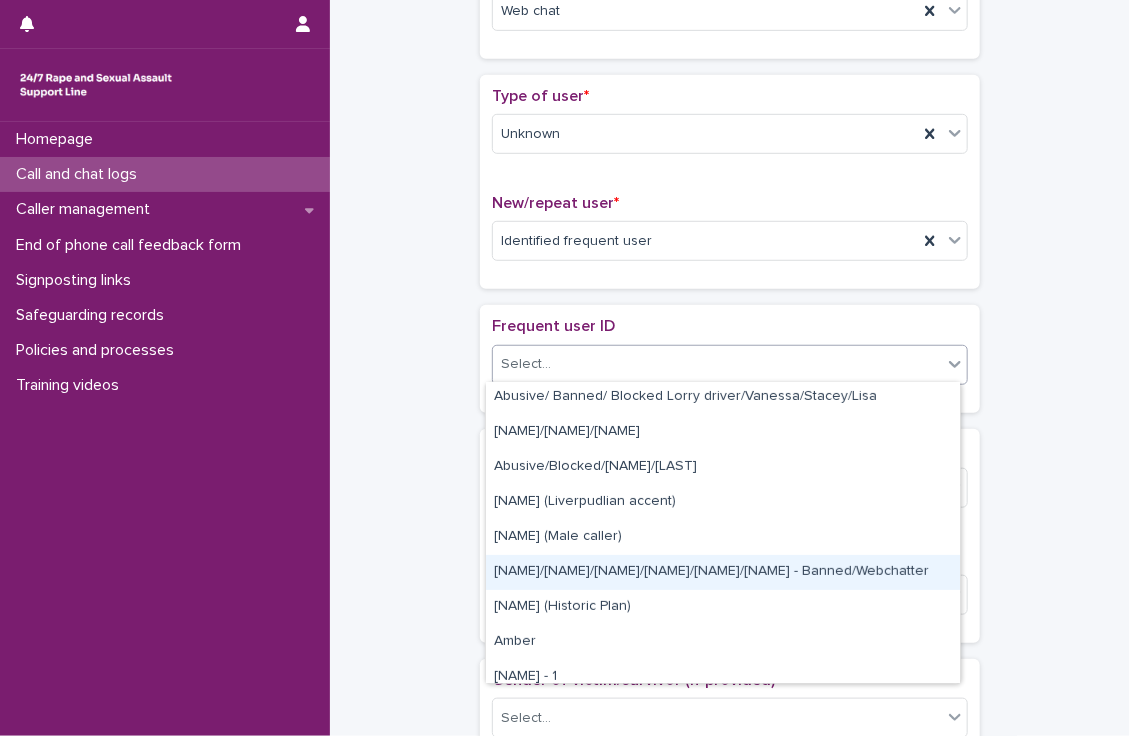 click on "[NAME]/[NAME]/[NAME]/[NAME]/[NAME]/[NAME] - Banned/Webchatter" at bounding box center [723, 572] 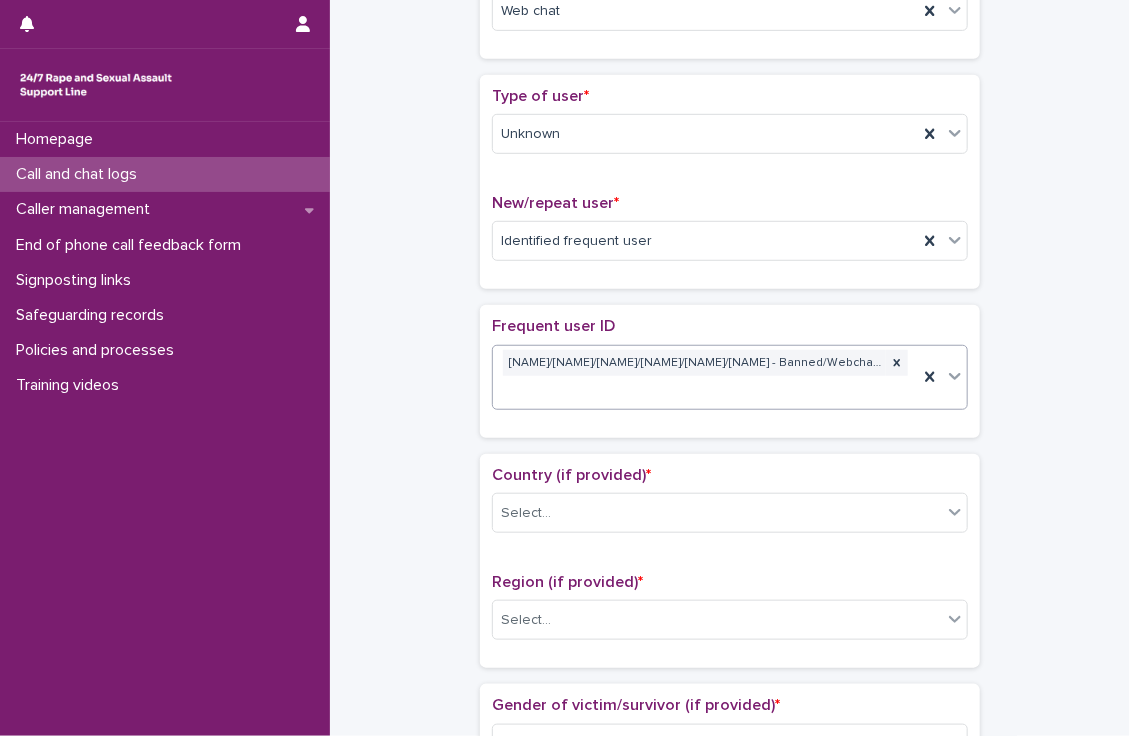 click on "Homepage Call and chat logs Caller management End of phone call feedback form Signposting links Safeguarding records Policies and processes Training videos" at bounding box center [165, 429] 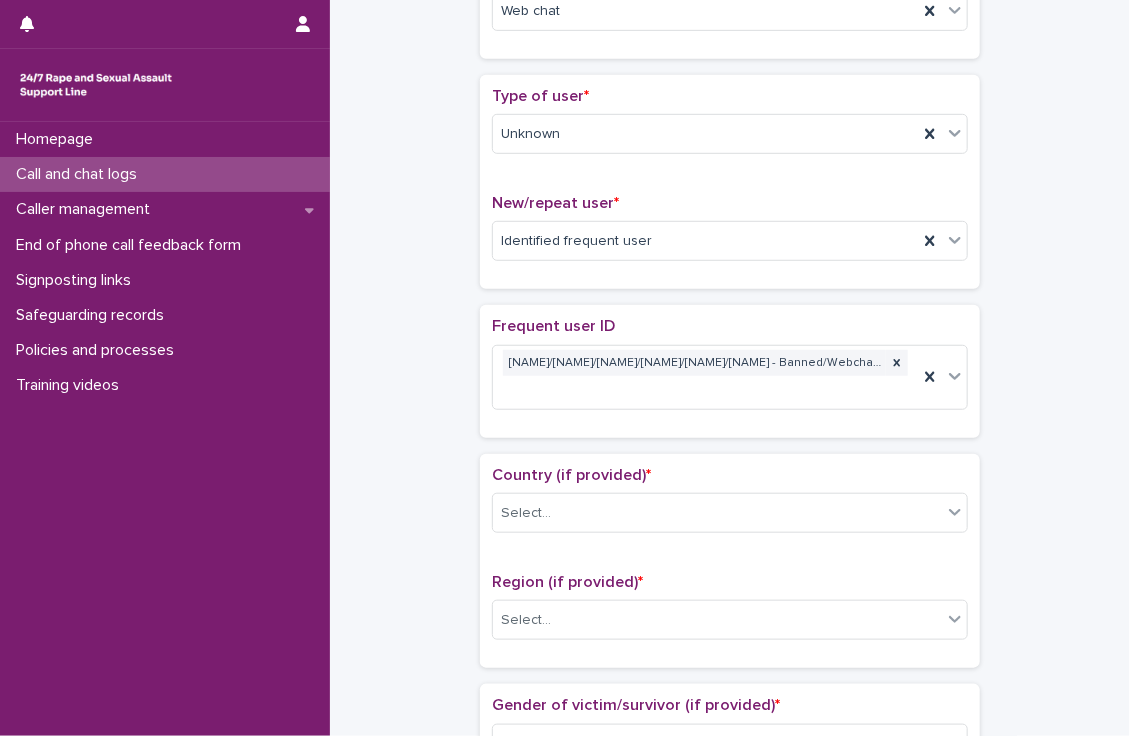 scroll, scrollTop: 555, scrollLeft: 0, axis: vertical 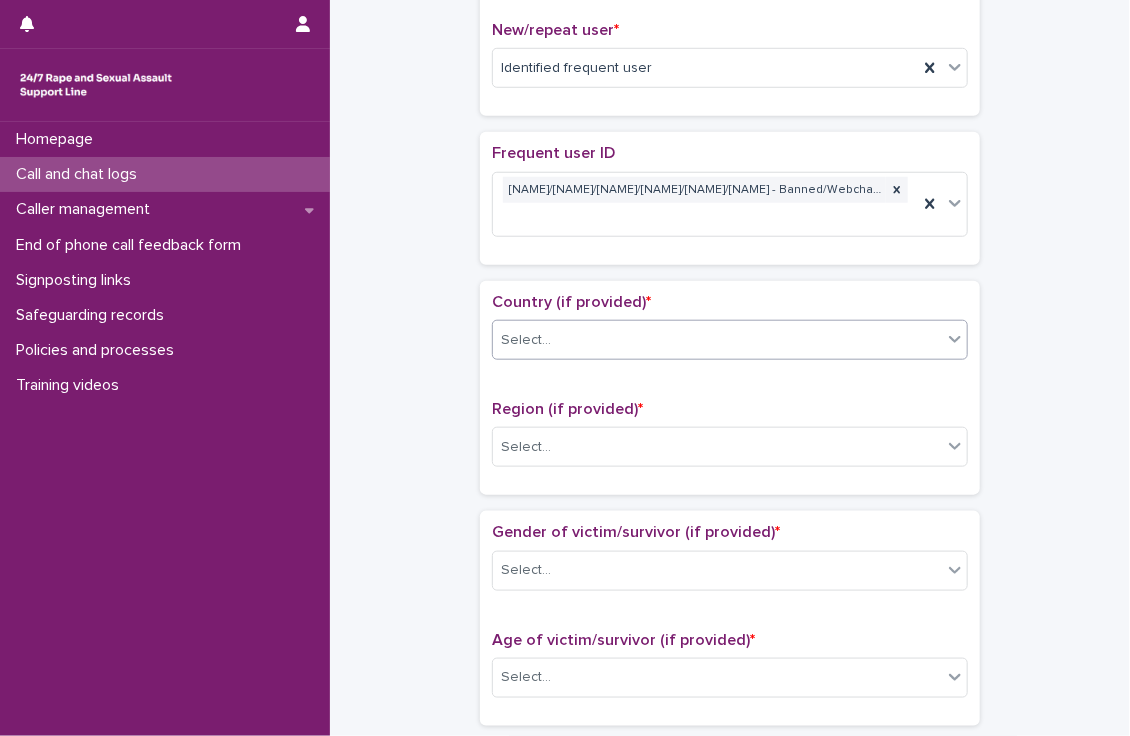 click on "Select..." at bounding box center (717, 340) 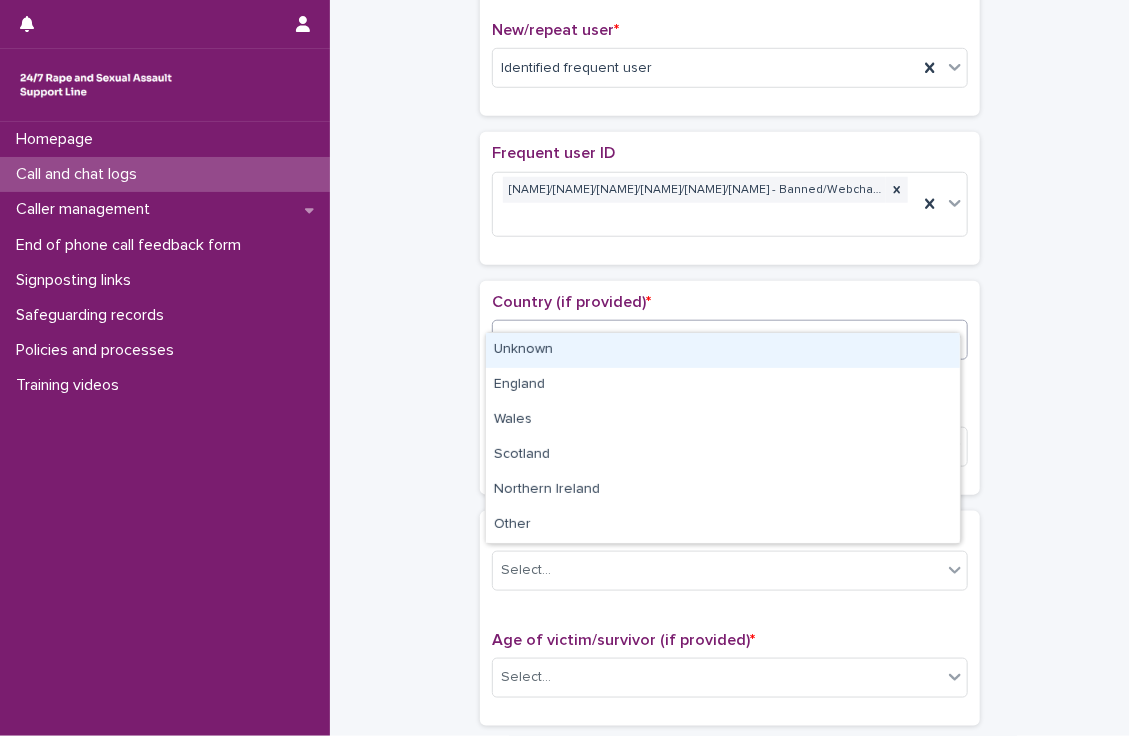 click on "Unknown" at bounding box center (723, 350) 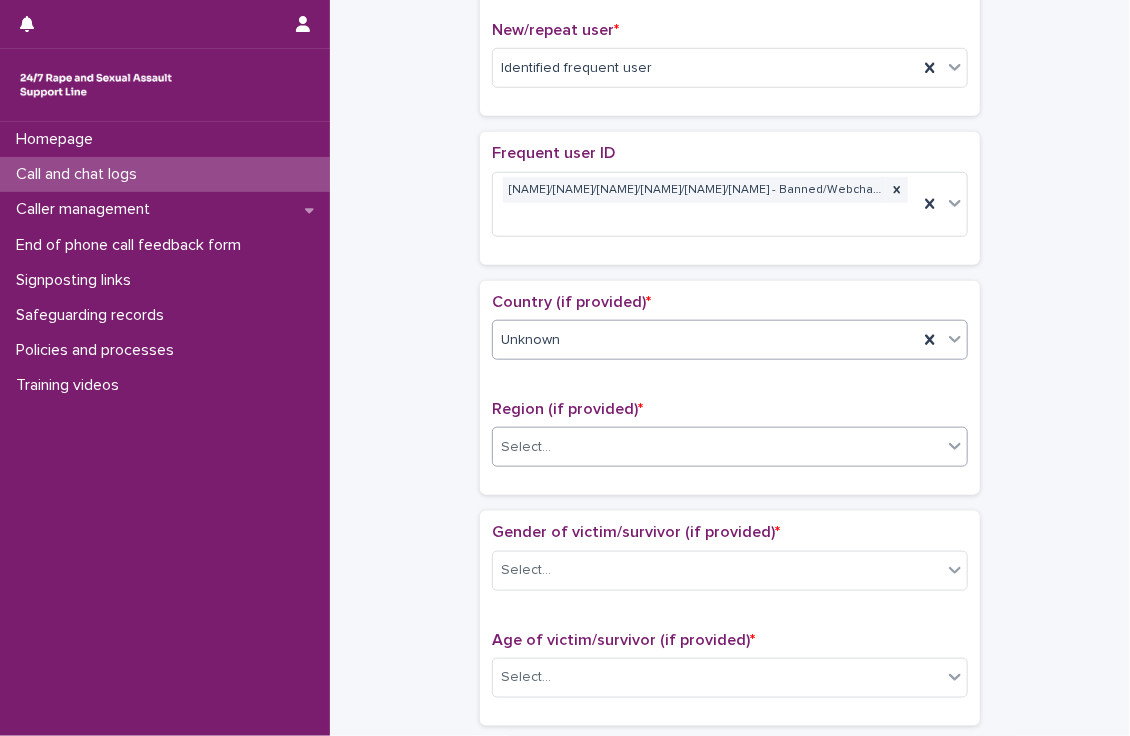 click on "Select..." at bounding box center [526, 447] 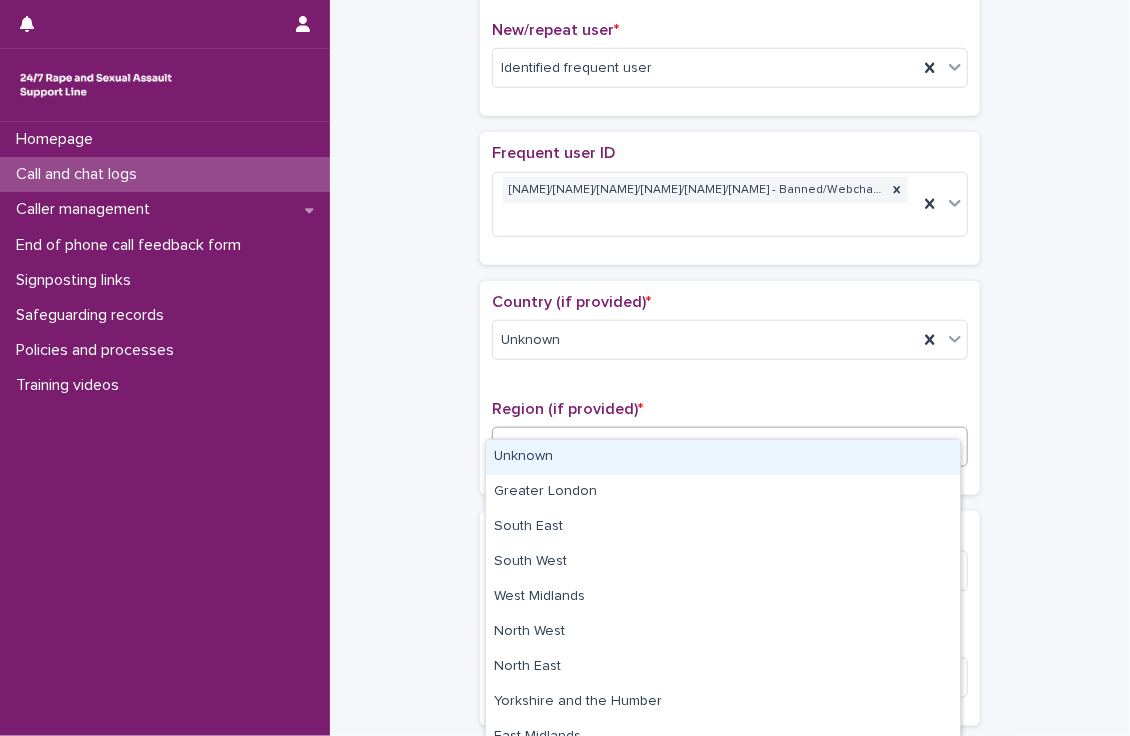 click on "Unknown" at bounding box center [723, 457] 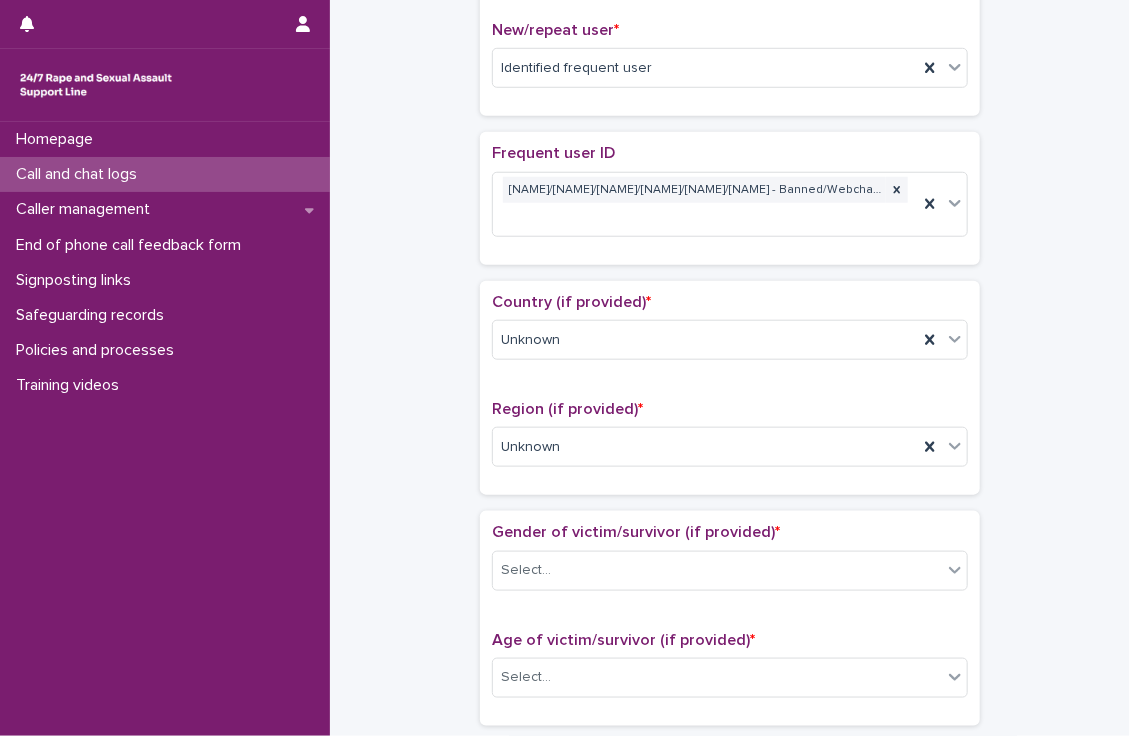click on "**********" at bounding box center (730, 553) 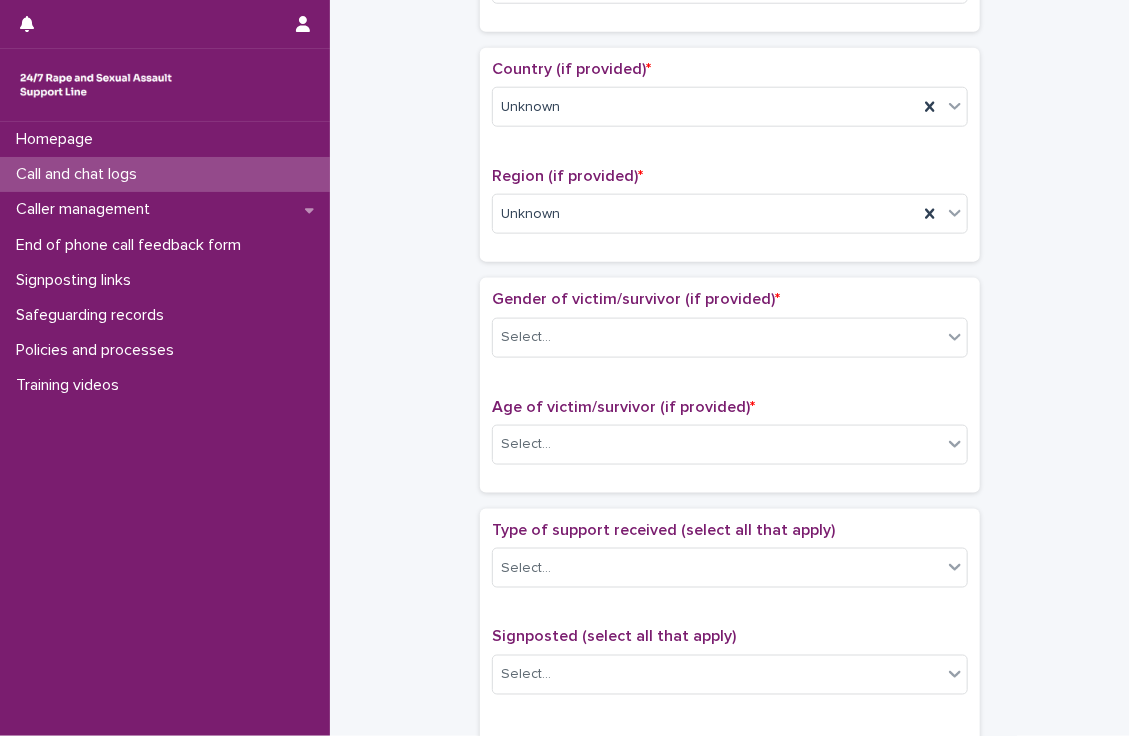 scroll, scrollTop: 790, scrollLeft: 0, axis: vertical 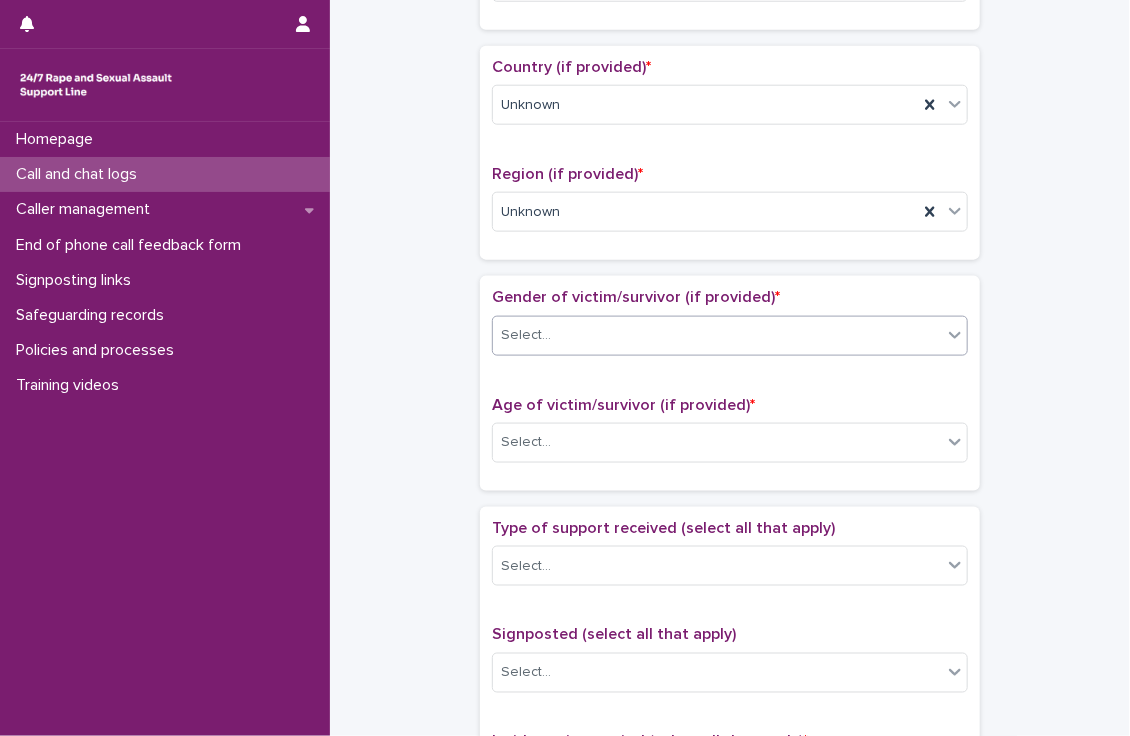 click on "Select..." at bounding box center (717, 335) 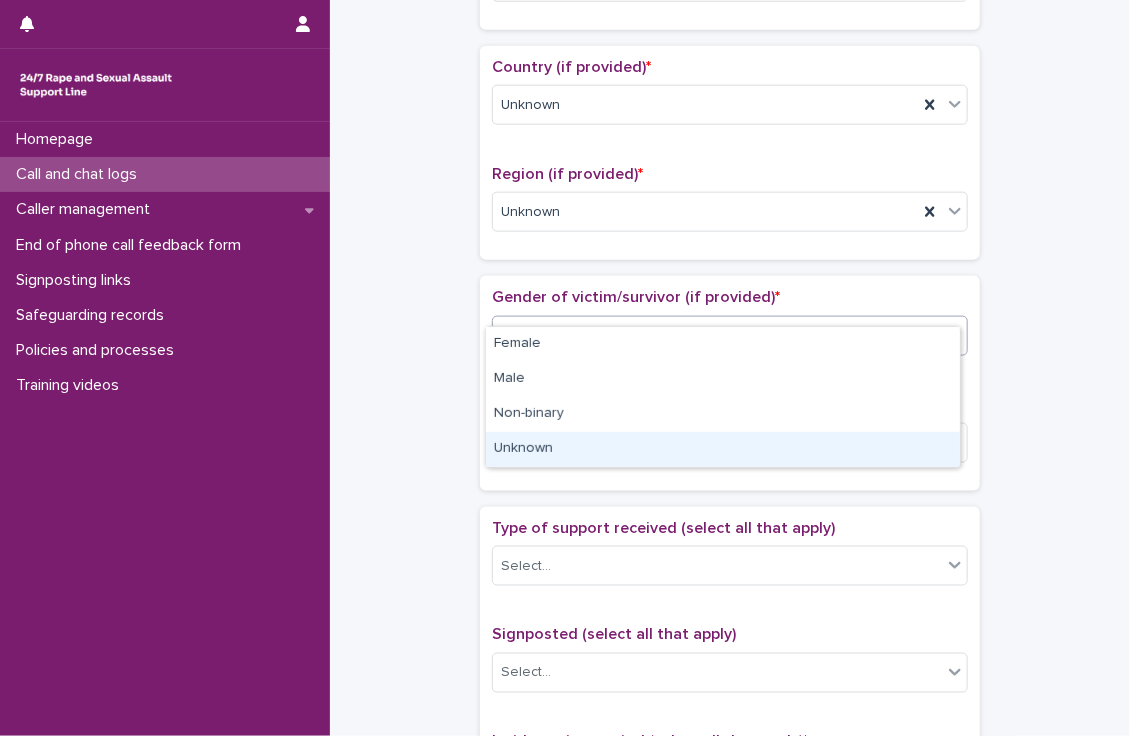 click on "Unknown" at bounding box center (723, 449) 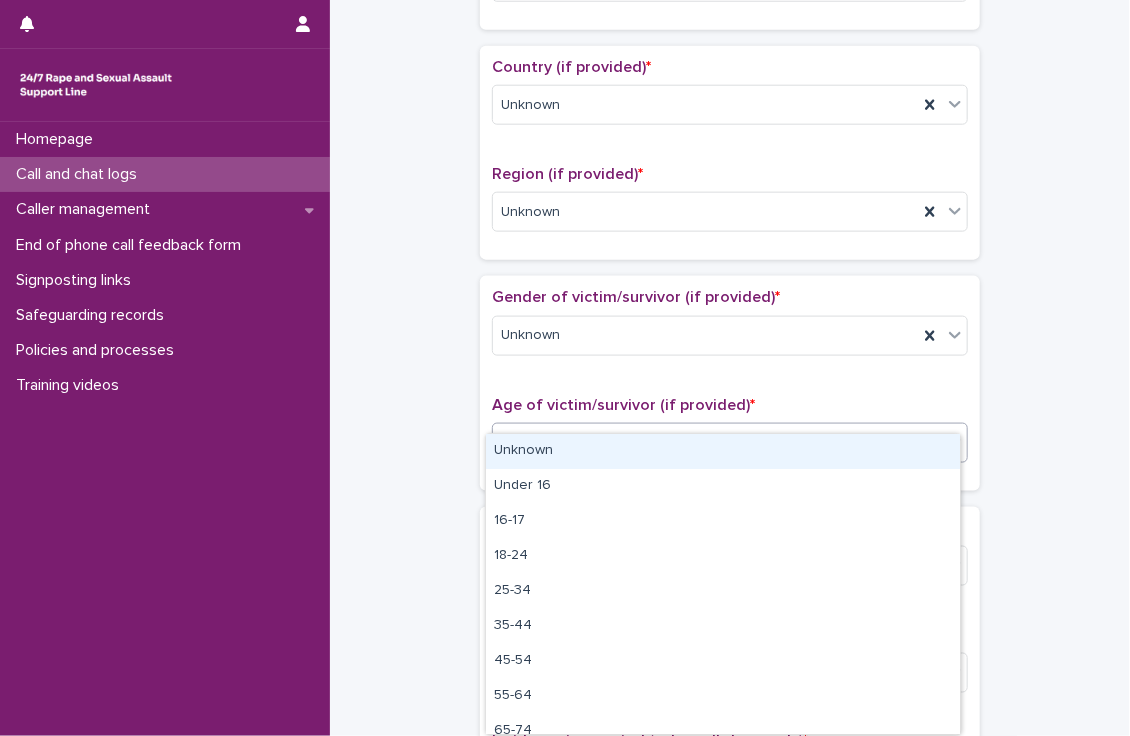 click on "Select..." at bounding box center (717, 442) 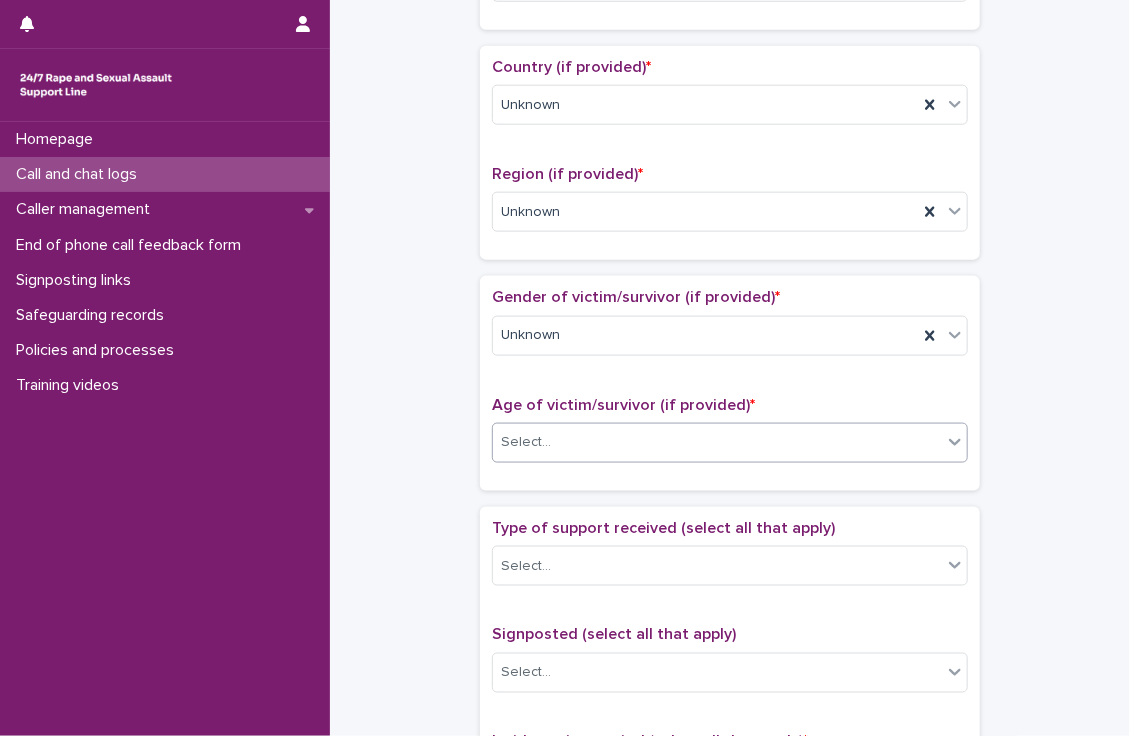 click on "**********" at bounding box center [730, 318] 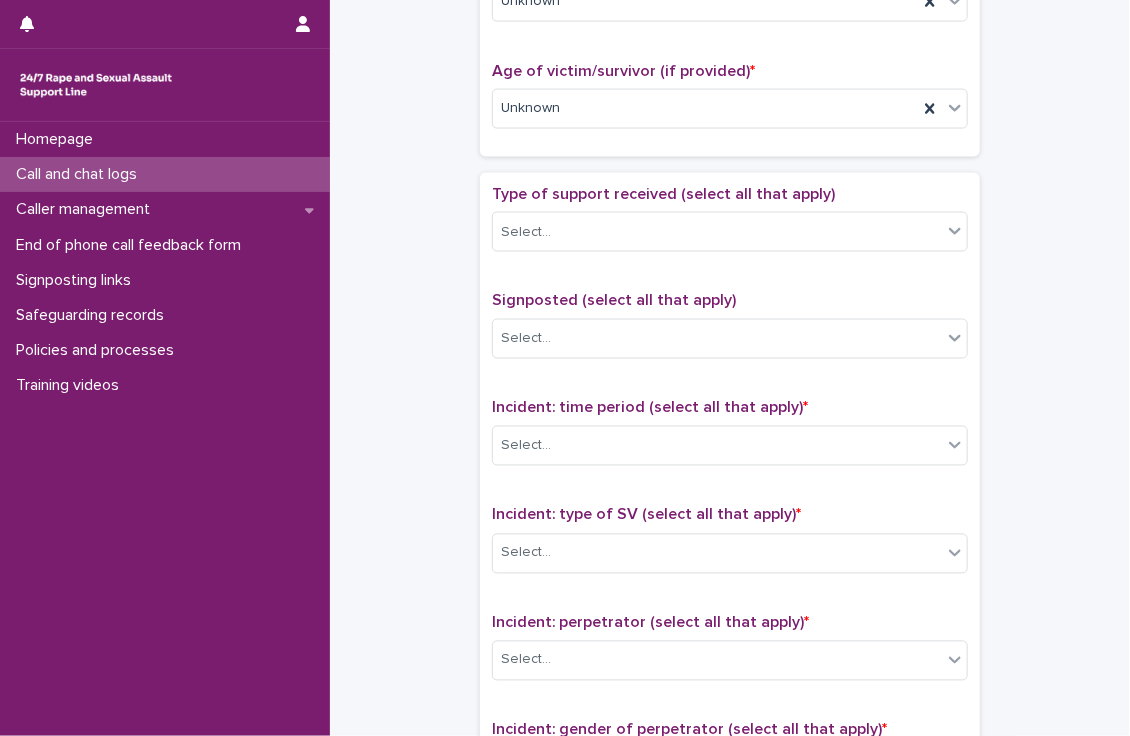 scroll, scrollTop: 1275, scrollLeft: 0, axis: vertical 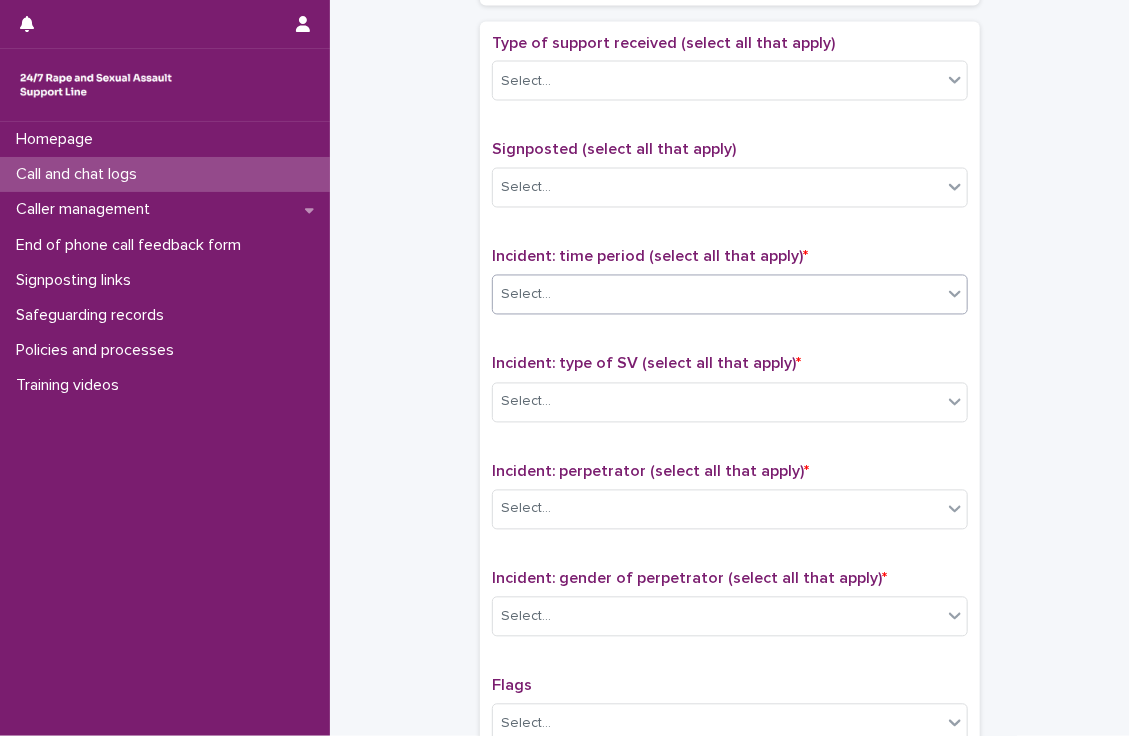 click on "Select..." at bounding box center (717, 295) 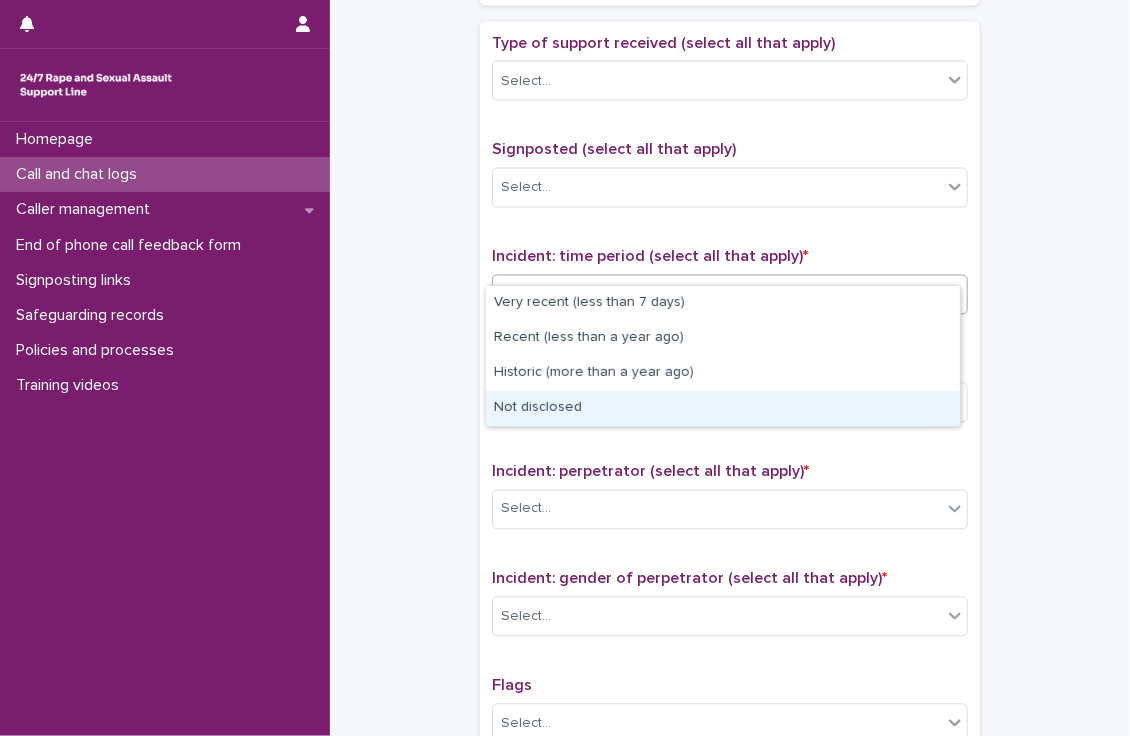 click on "Not disclosed" at bounding box center (723, 408) 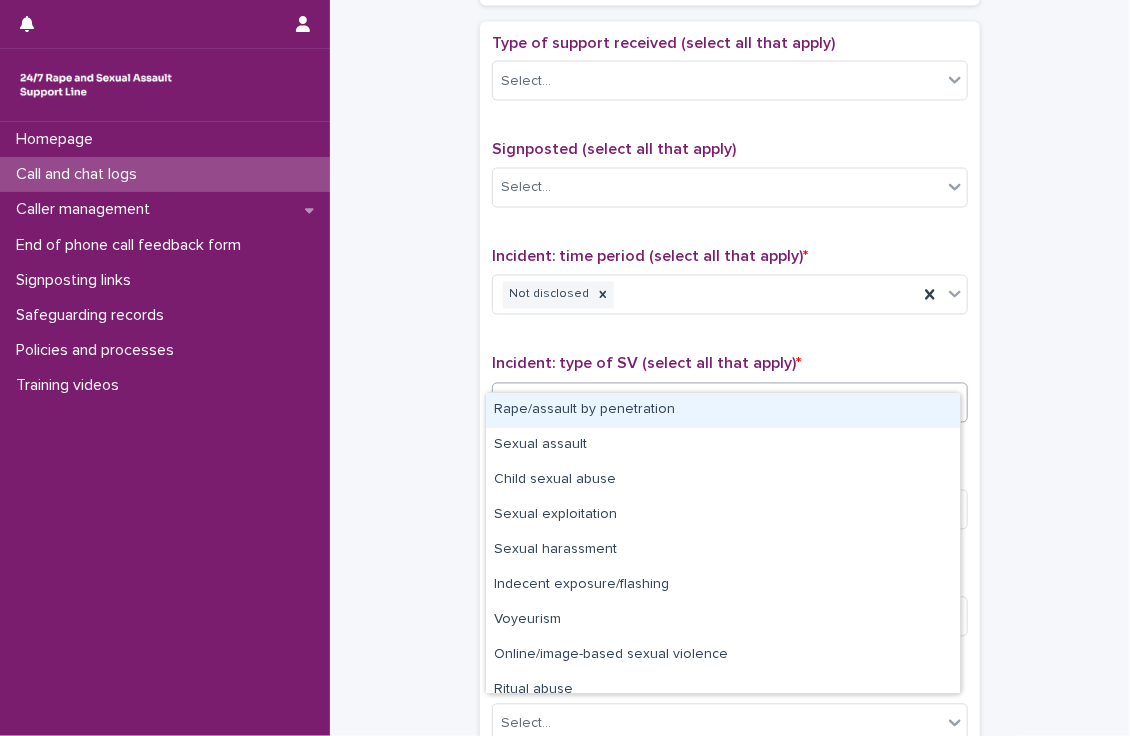 click on "Select..." at bounding box center [717, 402] 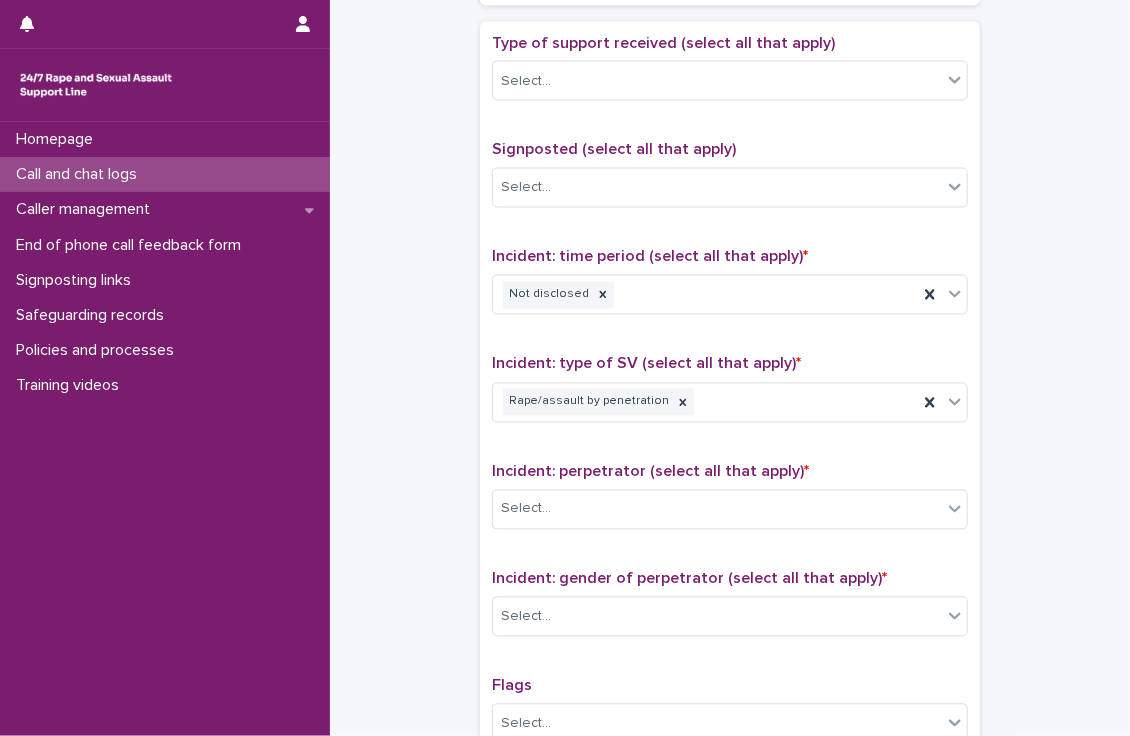 click on "**********" at bounding box center (730, -167) 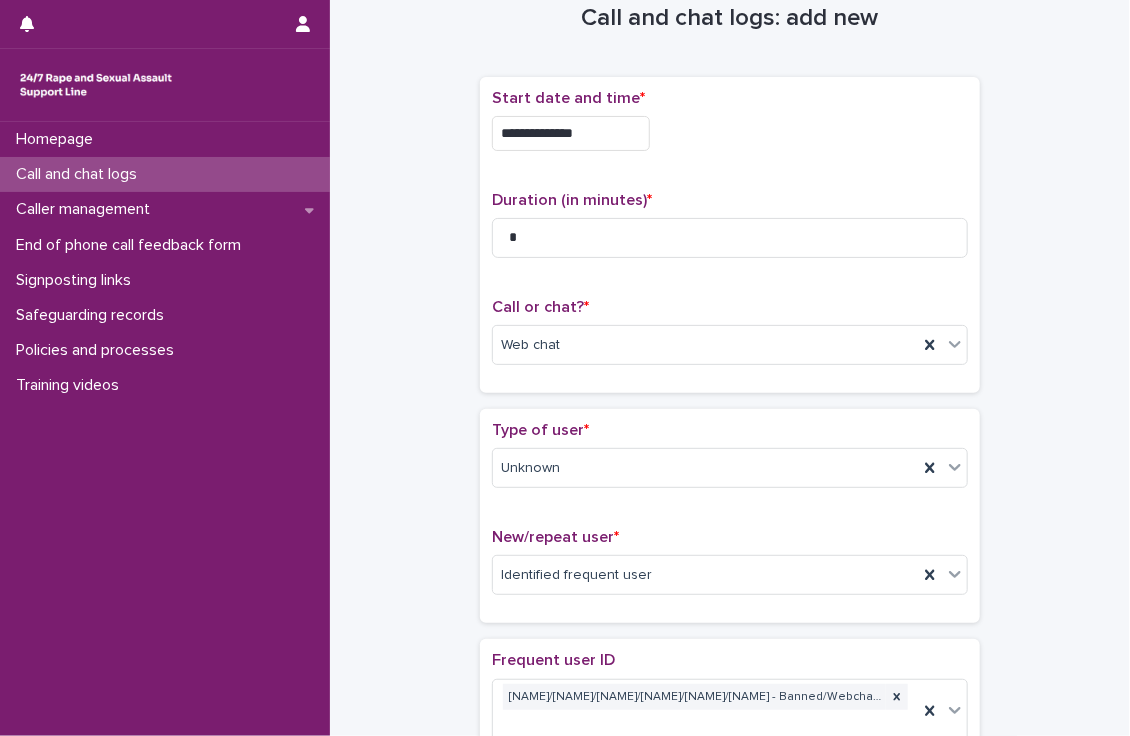 scroll, scrollTop: 0, scrollLeft: 0, axis: both 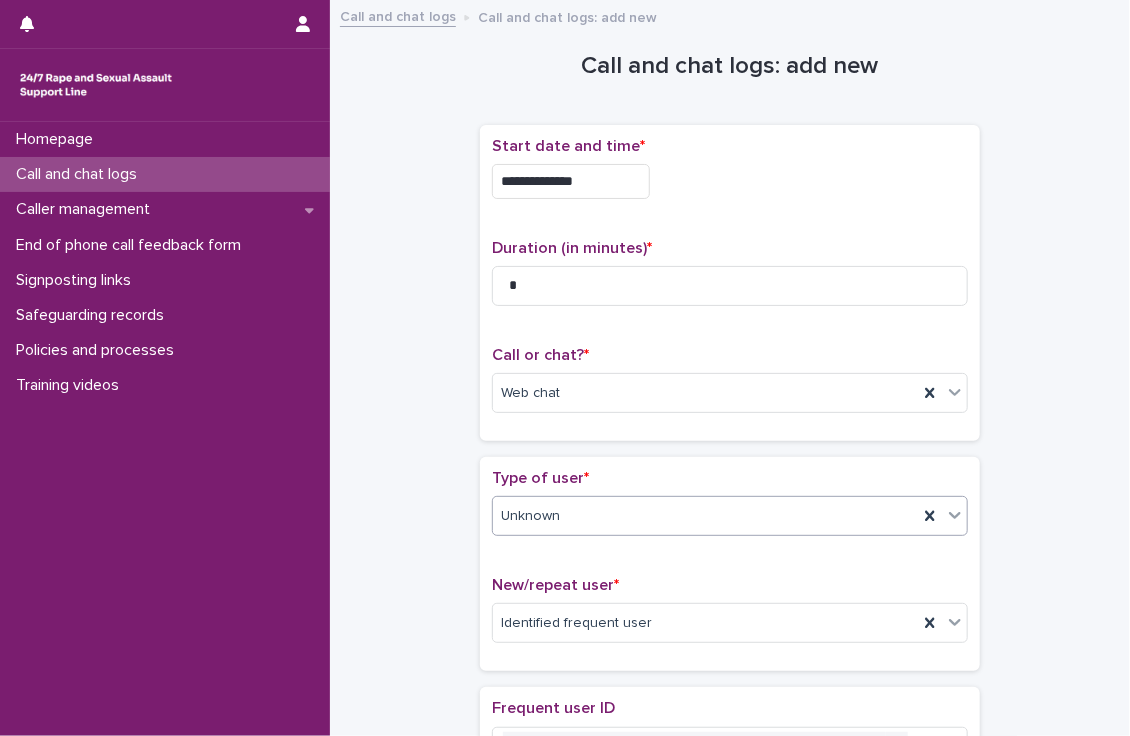 click on "Unknown" at bounding box center (705, 516) 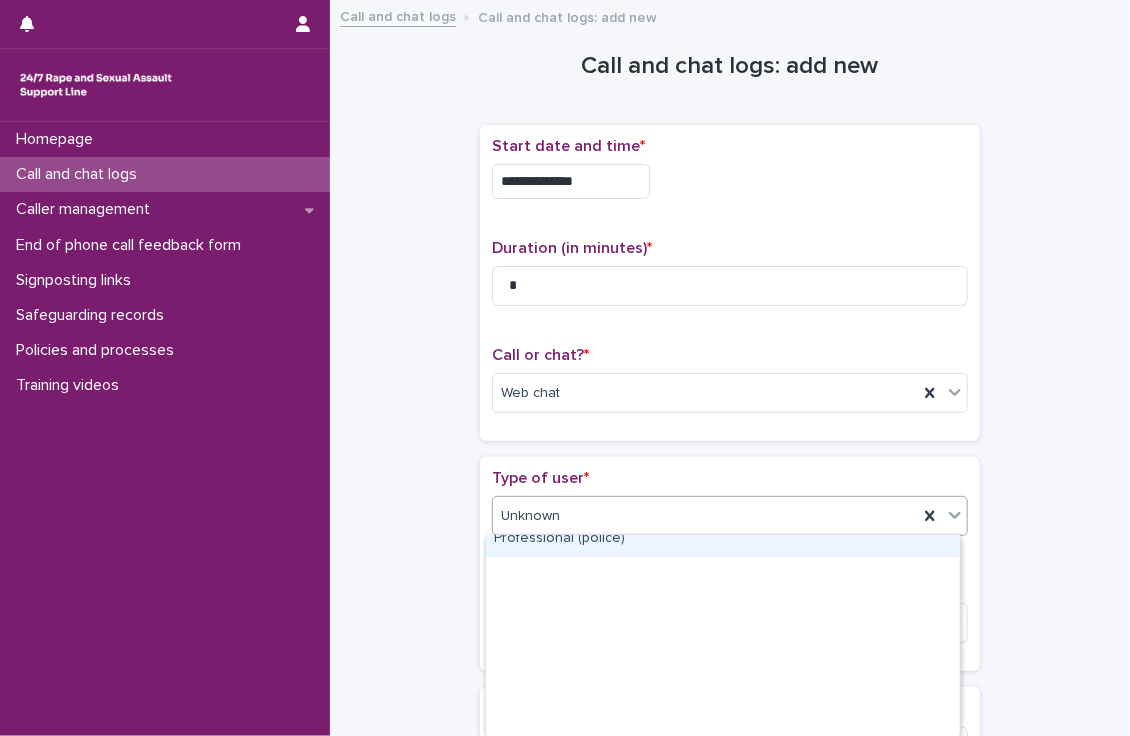 scroll, scrollTop: 0, scrollLeft: 0, axis: both 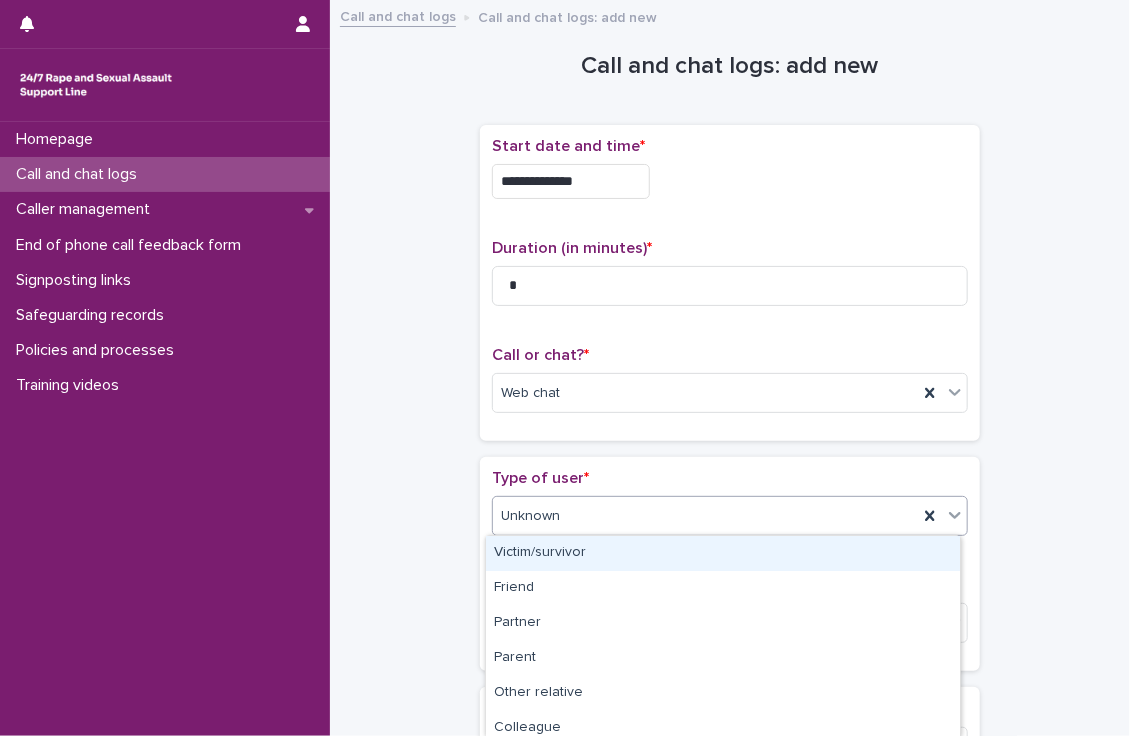 click on "Victim/survivor" at bounding box center (723, 553) 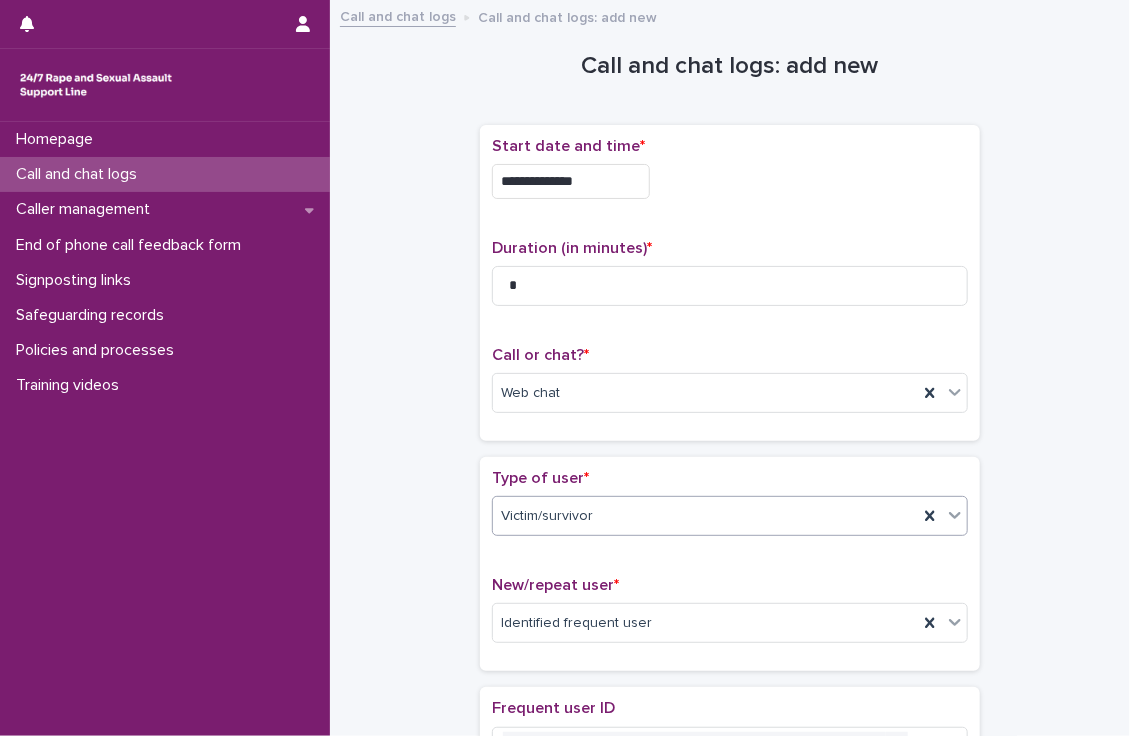 click on "**********" at bounding box center (730, 1108) 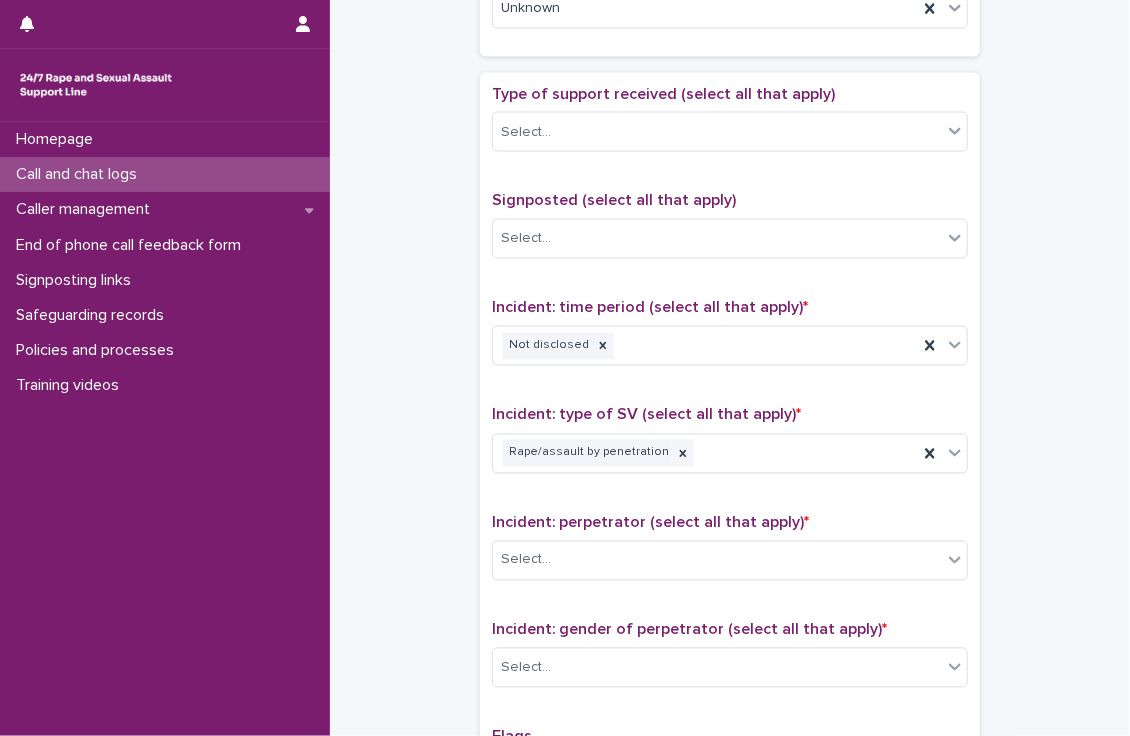 scroll, scrollTop: 1379, scrollLeft: 0, axis: vertical 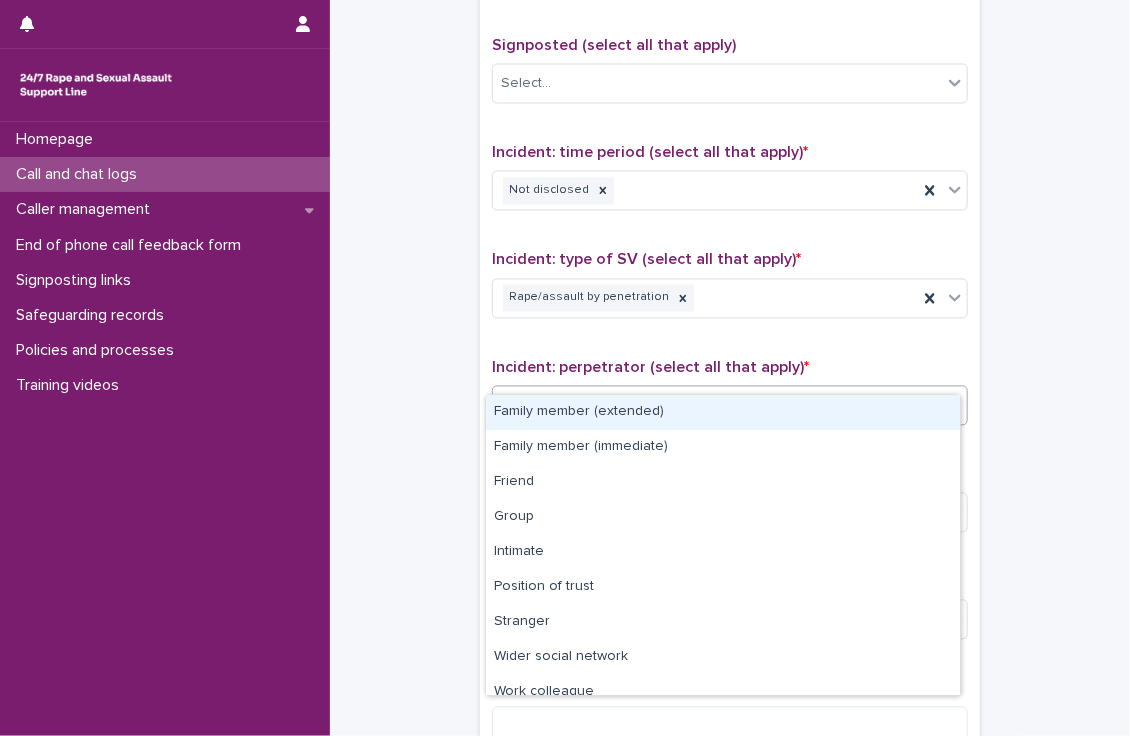 click on "Select..." at bounding box center [717, 405] 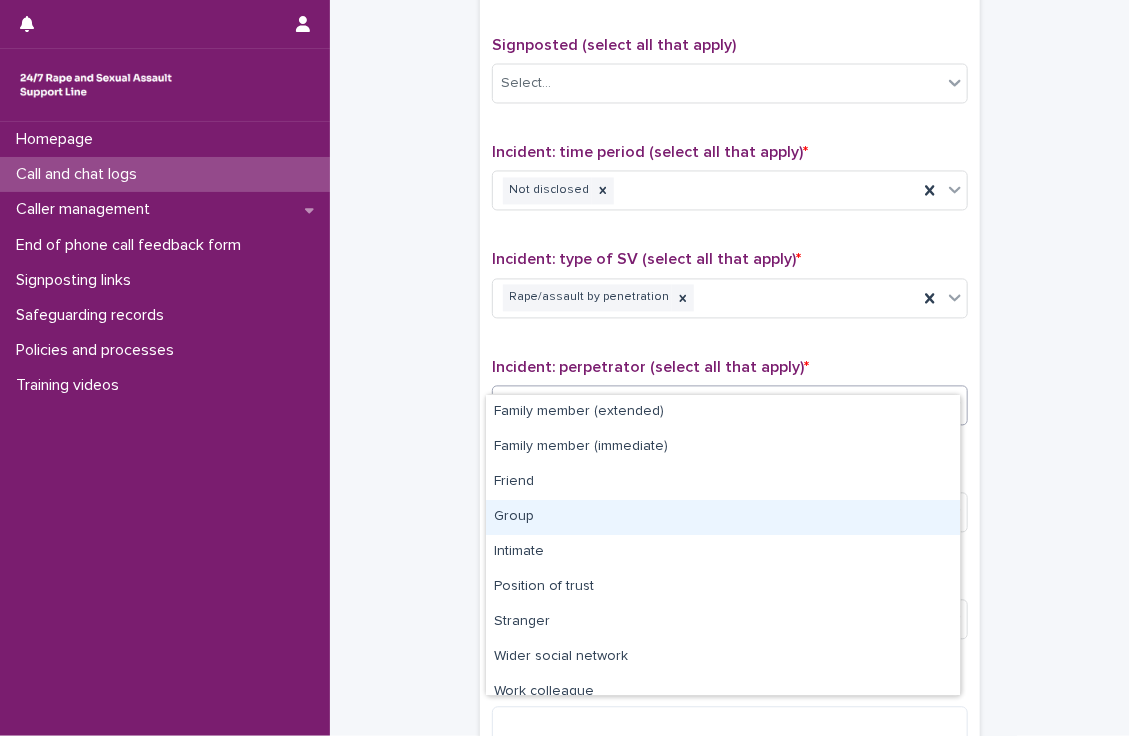 scroll, scrollTop: 84, scrollLeft: 0, axis: vertical 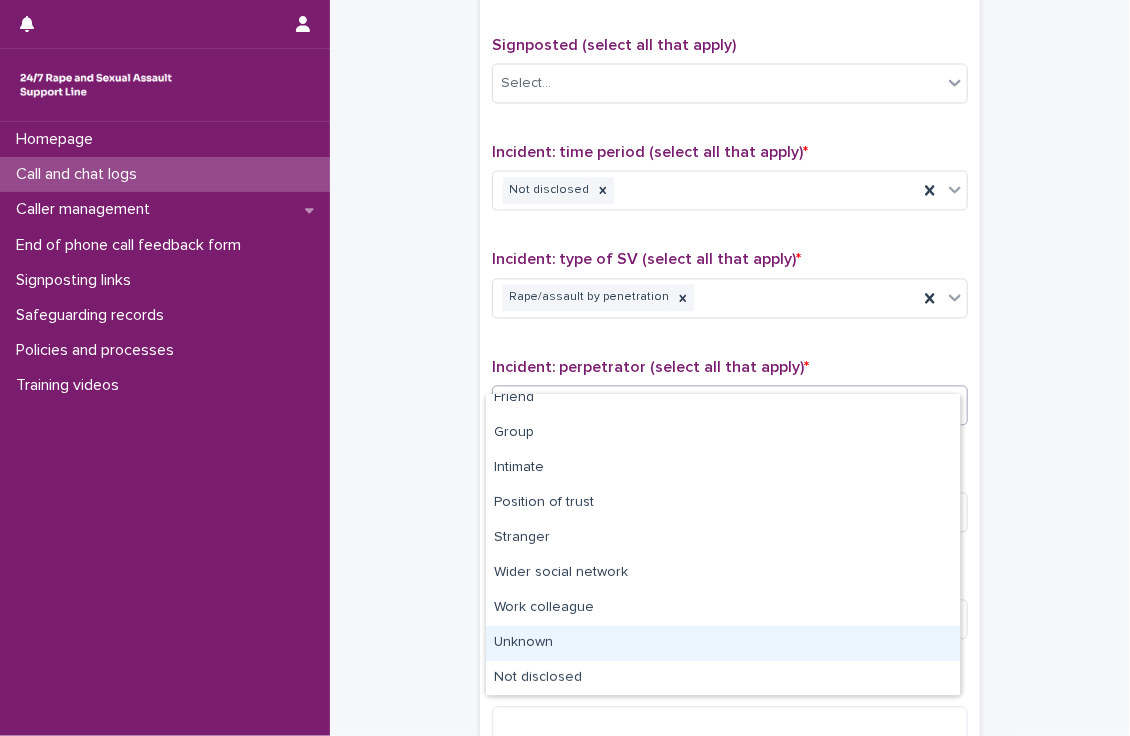 click on "Unknown" at bounding box center (723, 643) 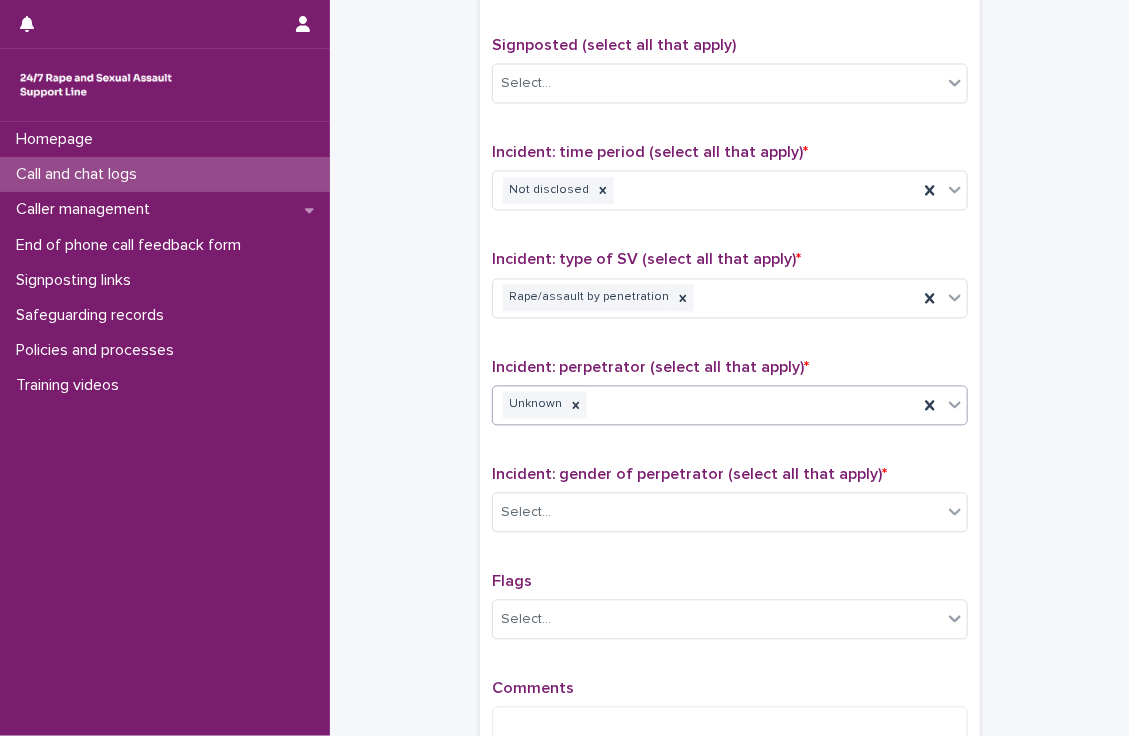 click on "Type of support received (select all that apply) Select... Signposted (select all that apply) Select... Incident: time period (select all that apply) * Not disclosed Incident: type of SV (select all that apply) * Rape/assault by penetration Incident: perpetrator (select all that apply) *  option Unknown, selected.      0 results available. Select is focused ,type to refine list, press Down to open the menu,  press left to focus selected values Unknown Incident: gender of perpetrator (select all that apply) * Select... Flags Select... Comments" at bounding box center [730, 348] 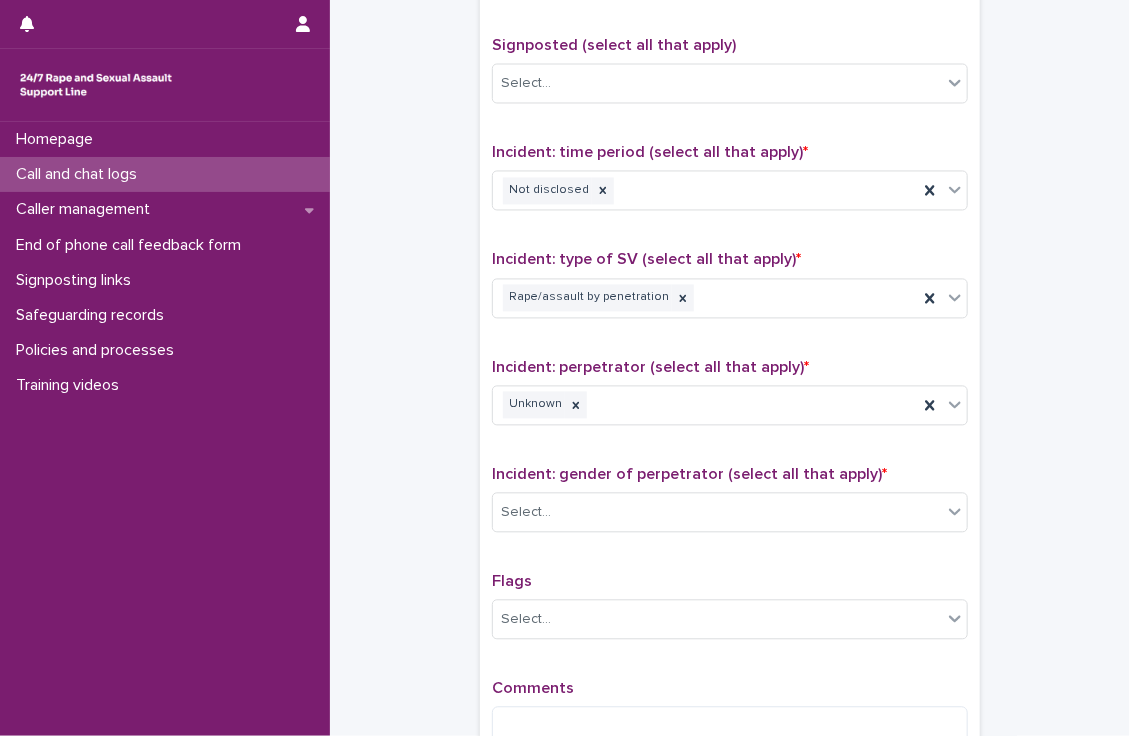 scroll, scrollTop: 1548, scrollLeft: 0, axis: vertical 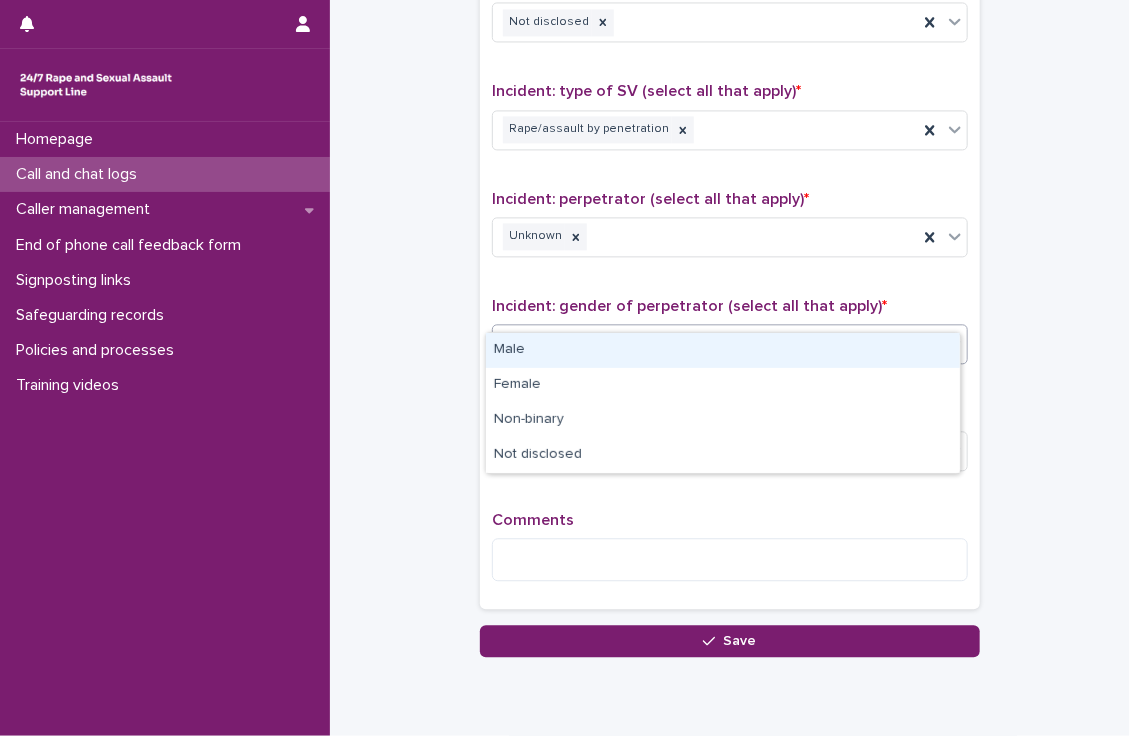 click on "Select..." at bounding box center (717, 344) 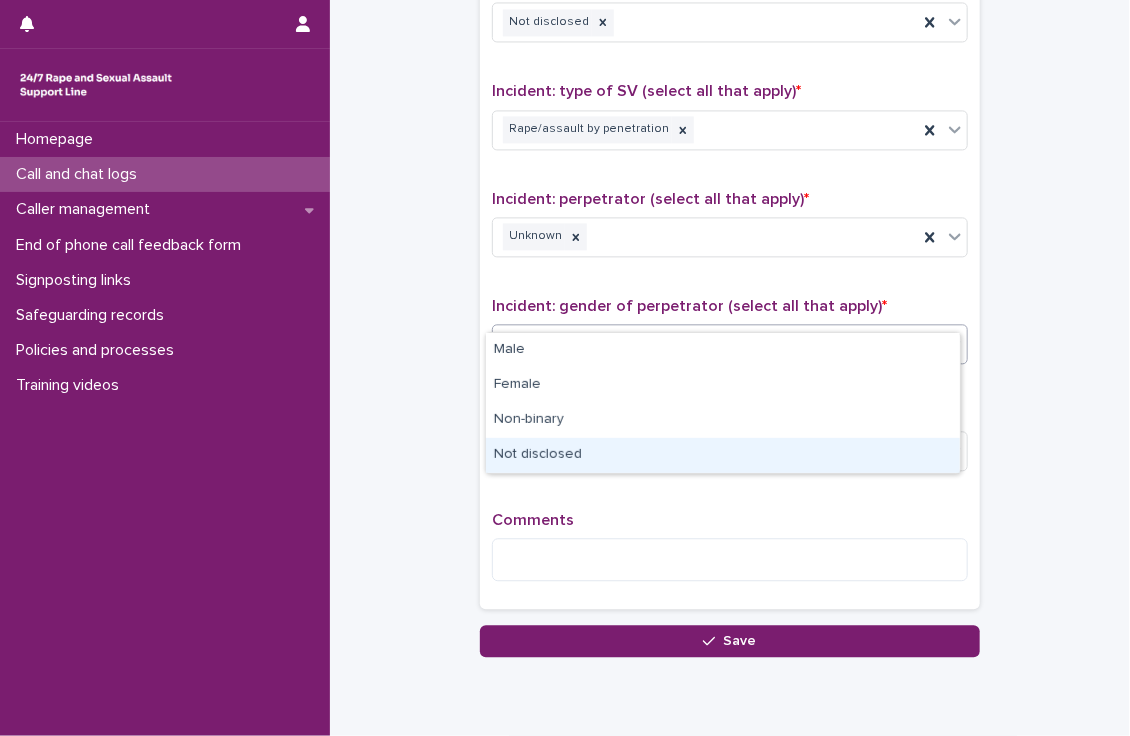 click on "Not disclosed" at bounding box center [723, 455] 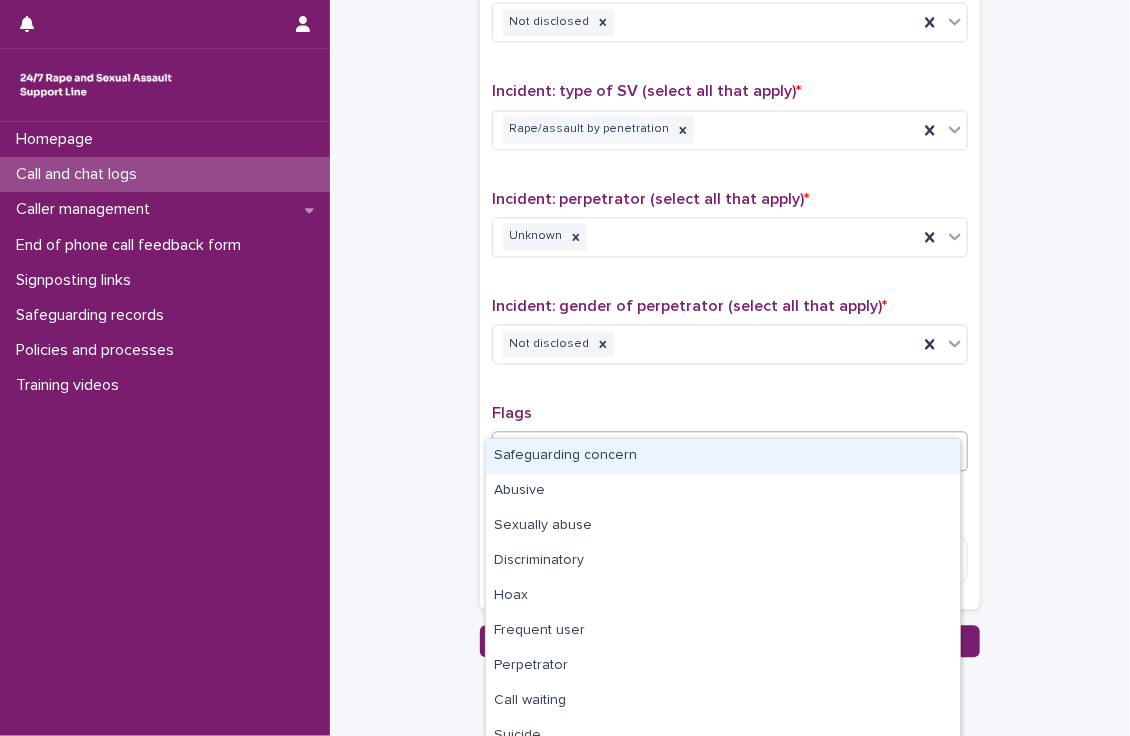 click on "Select..." at bounding box center (717, 451) 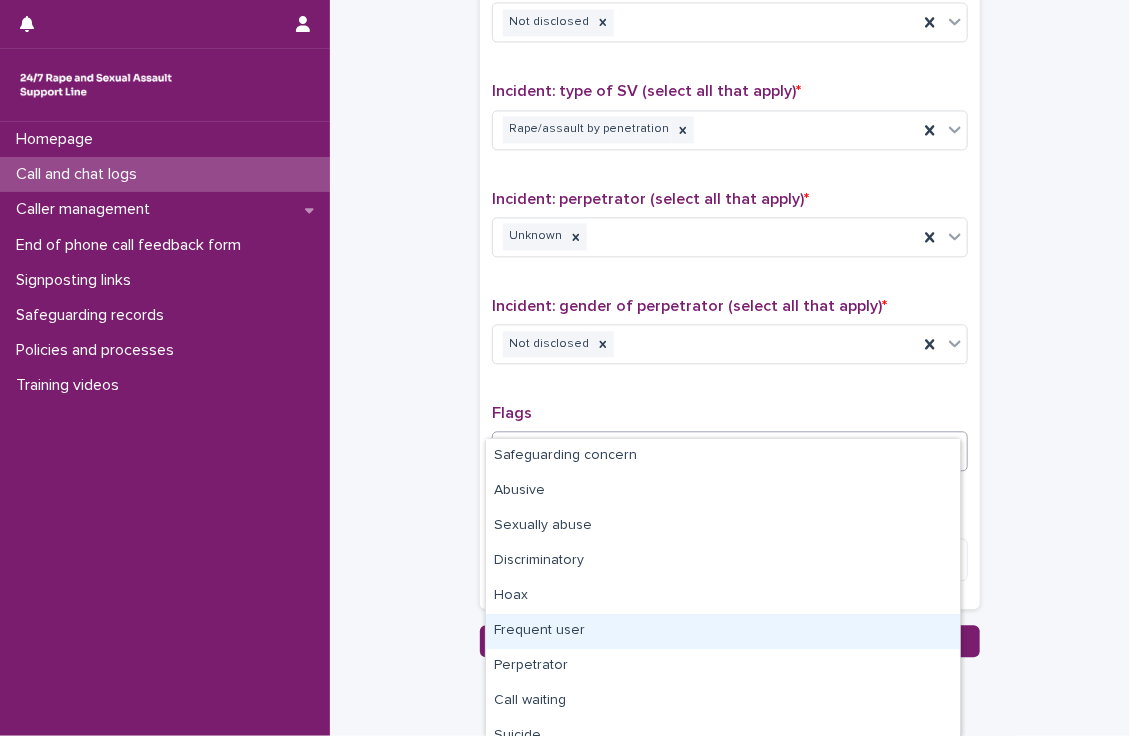 click on "Frequent user" at bounding box center [723, 631] 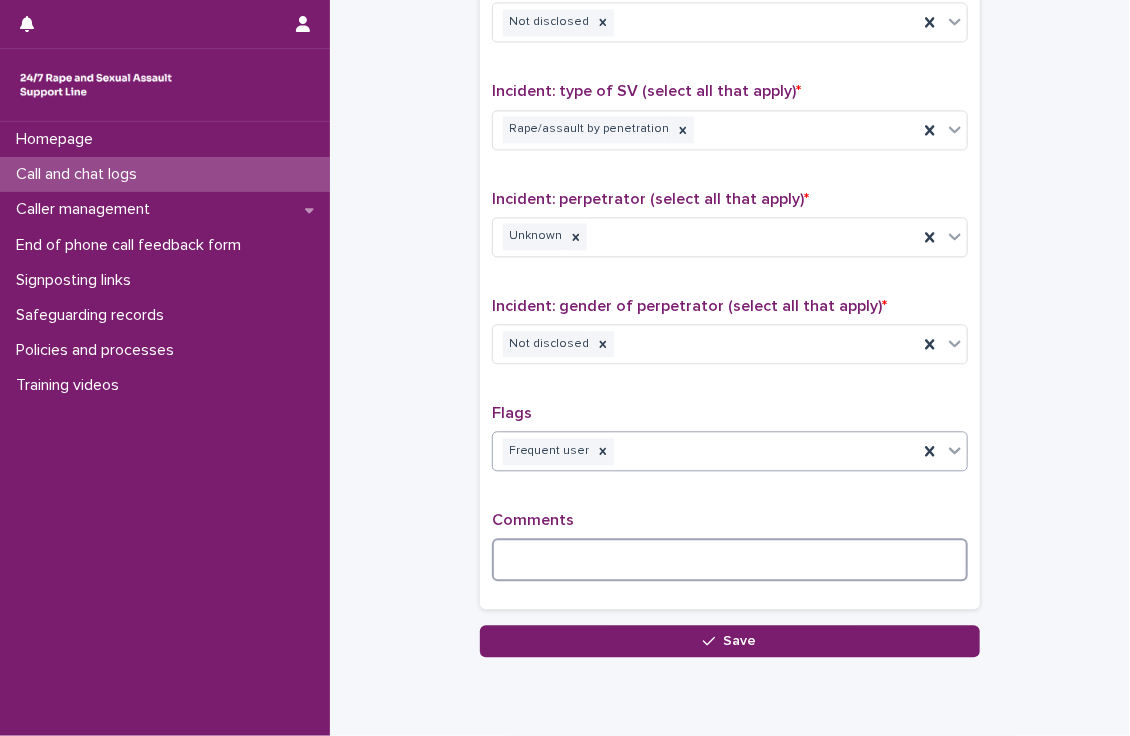 click at bounding box center [730, 559] 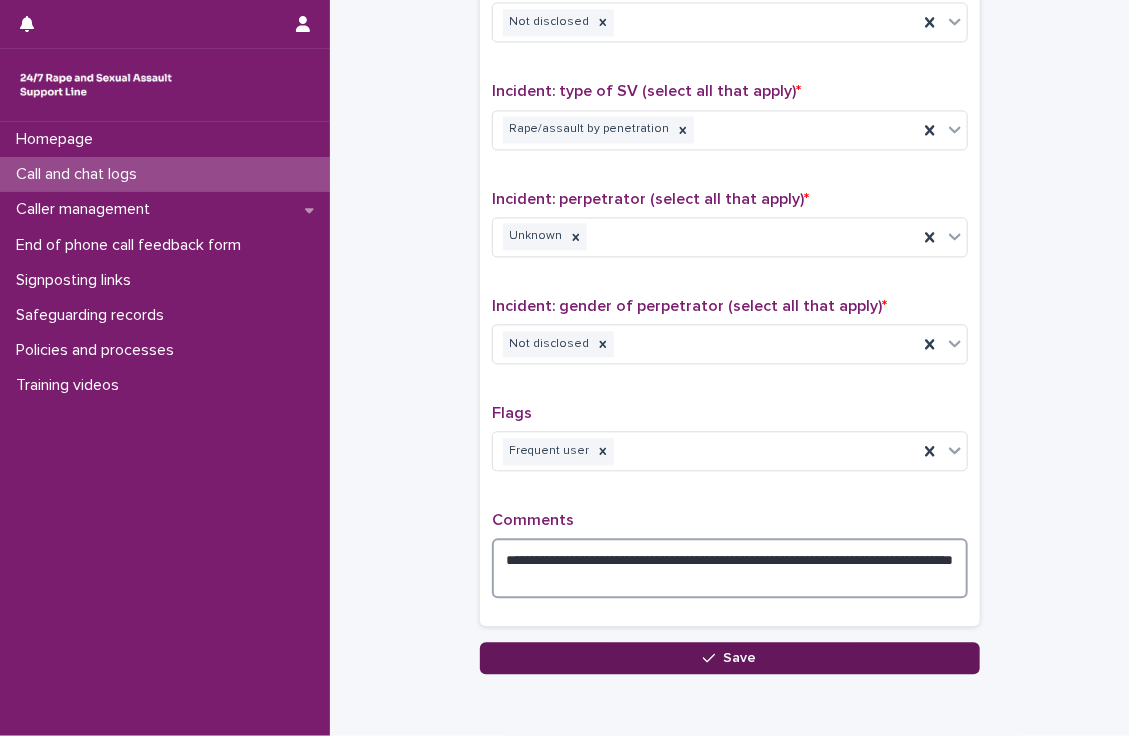 type on "**********" 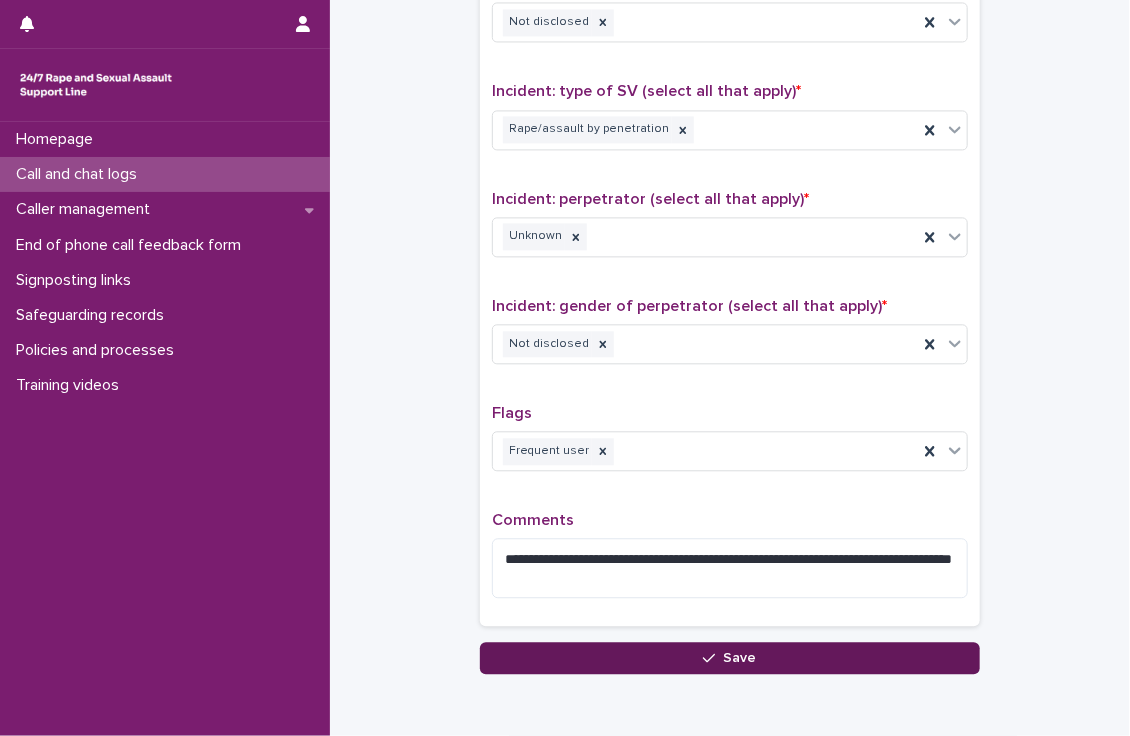 click on "Save" at bounding box center [730, 658] 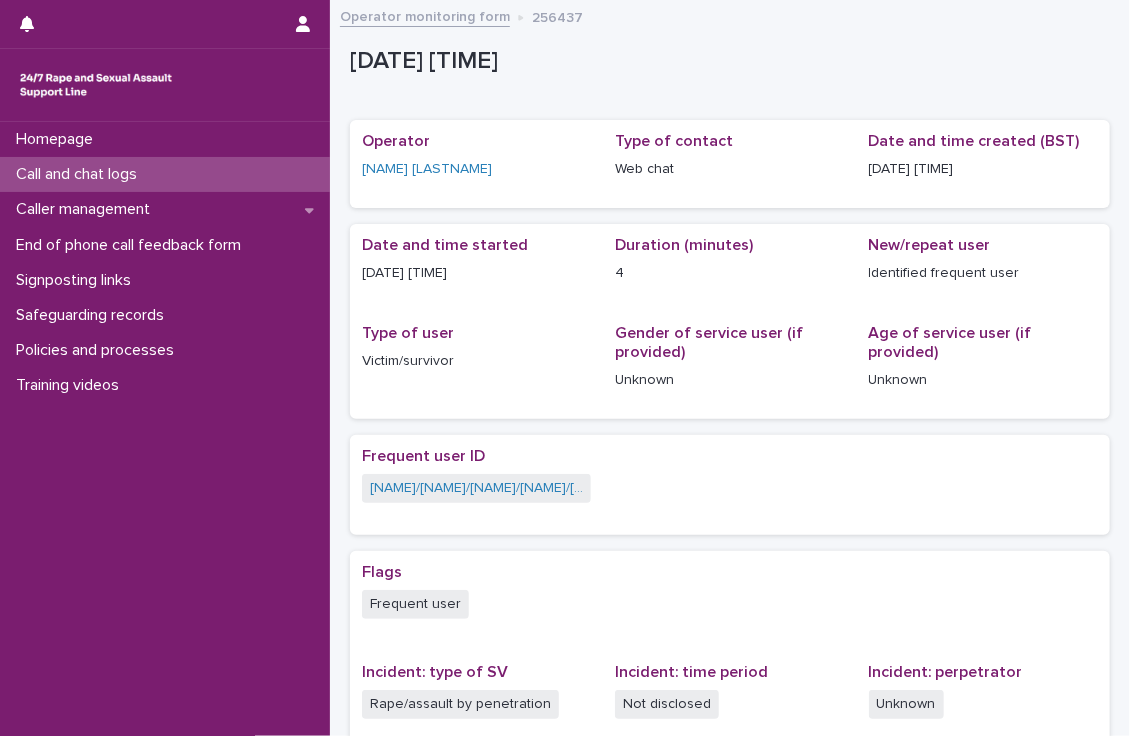 scroll, scrollTop: 376, scrollLeft: 0, axis: vertical 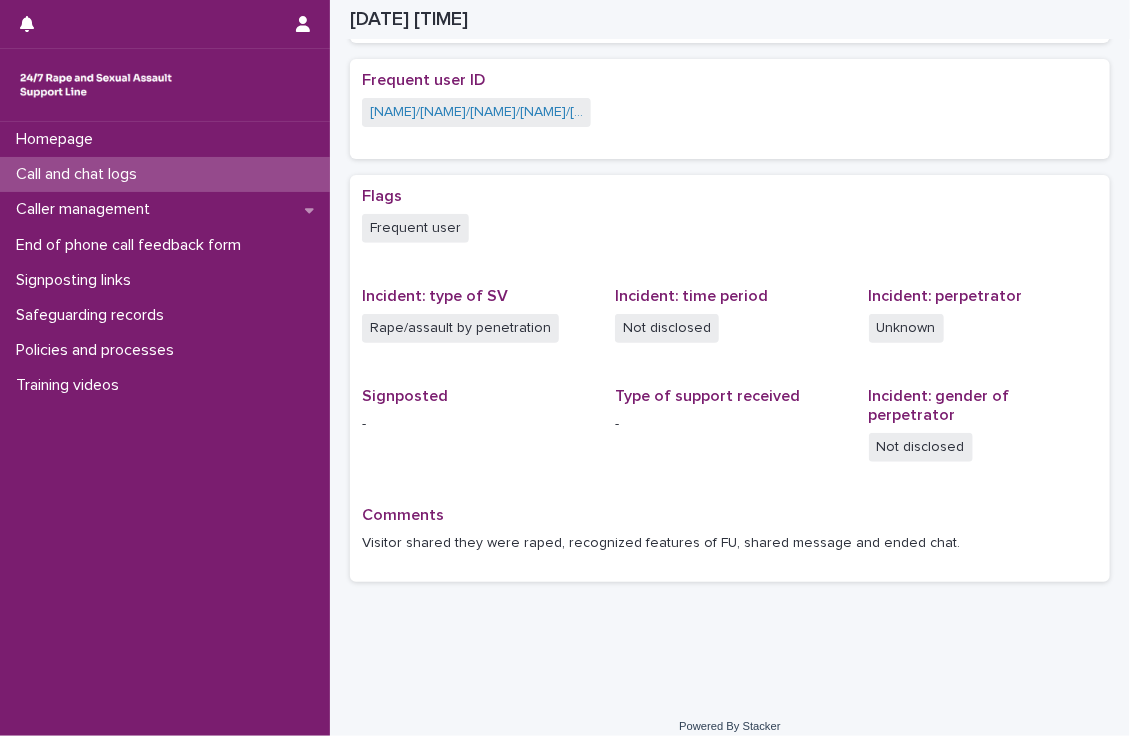 click on "Call and chat logs" at bounding box center (165, 174) 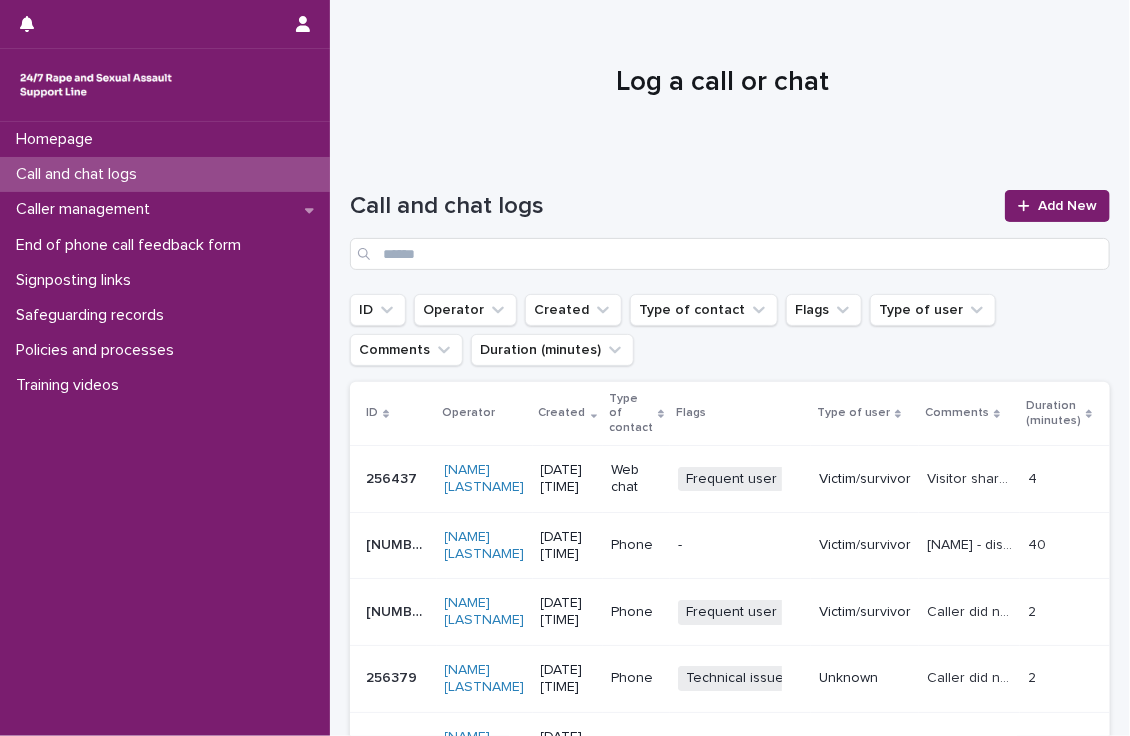 scroll, scrollTop: 244, scrollLeft: 0, axis: vertical 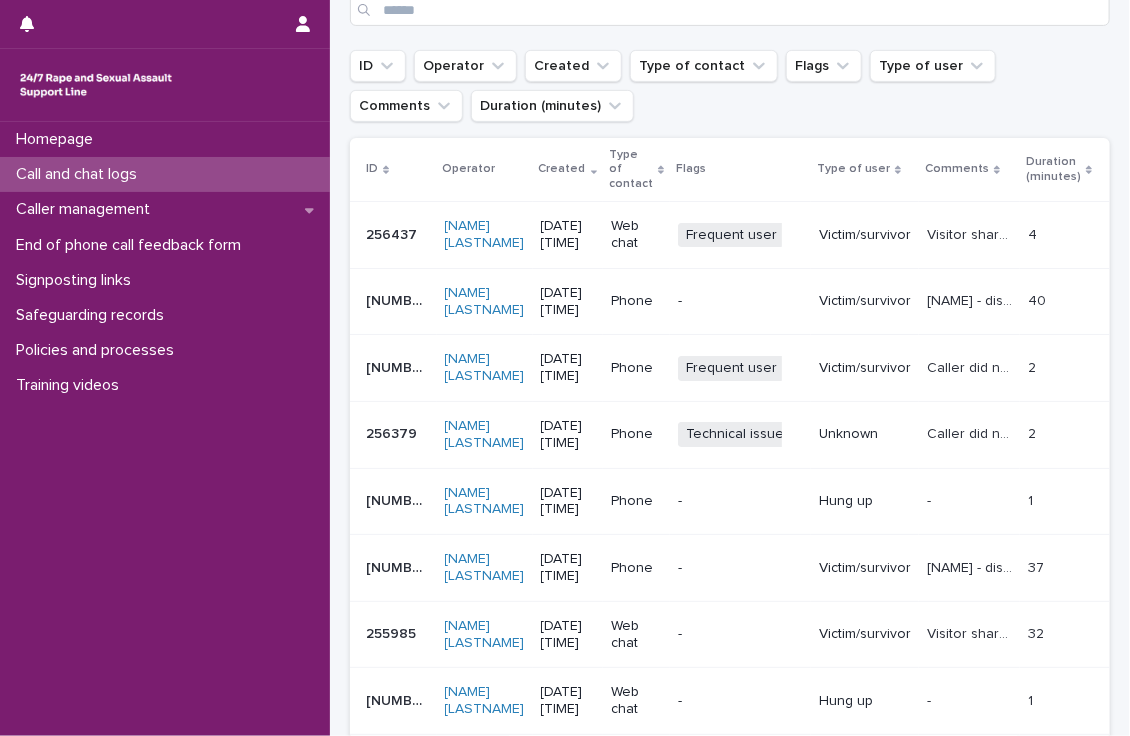 click on "Visitor shared they were raped, recognized features of FU, shared message and ended chat." at bounding box center [971, 233] 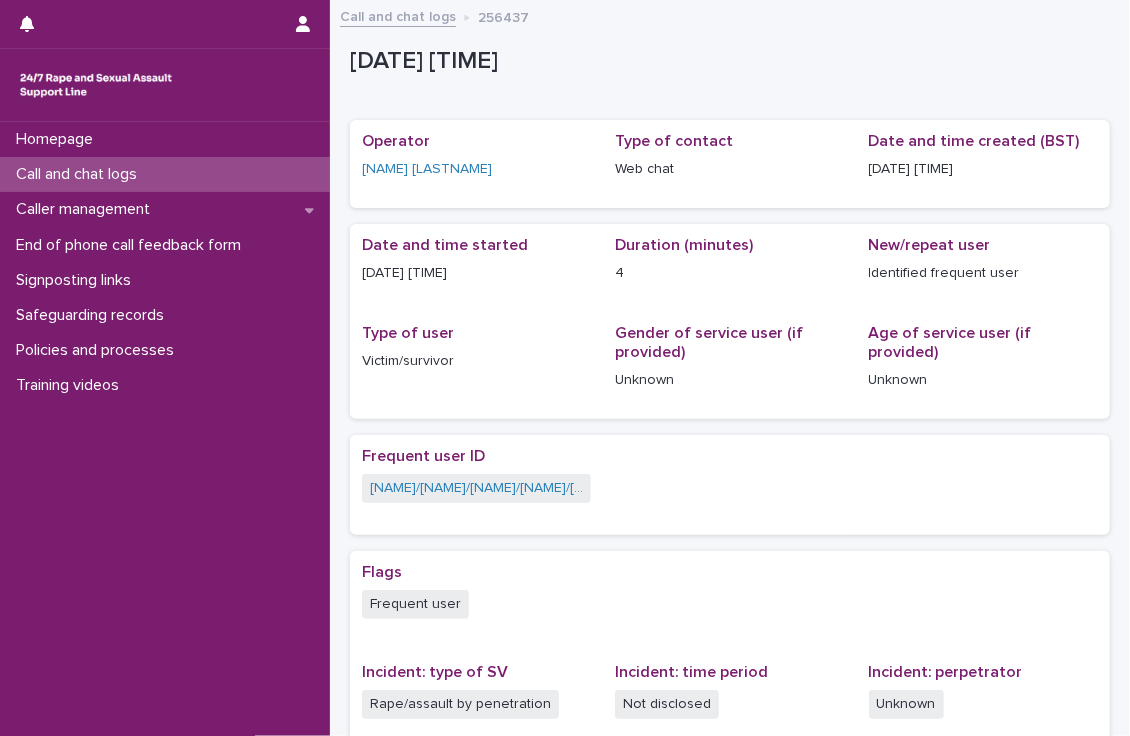 scroll, scrollTop: 72, scrollLeft: 0, axis: vertical 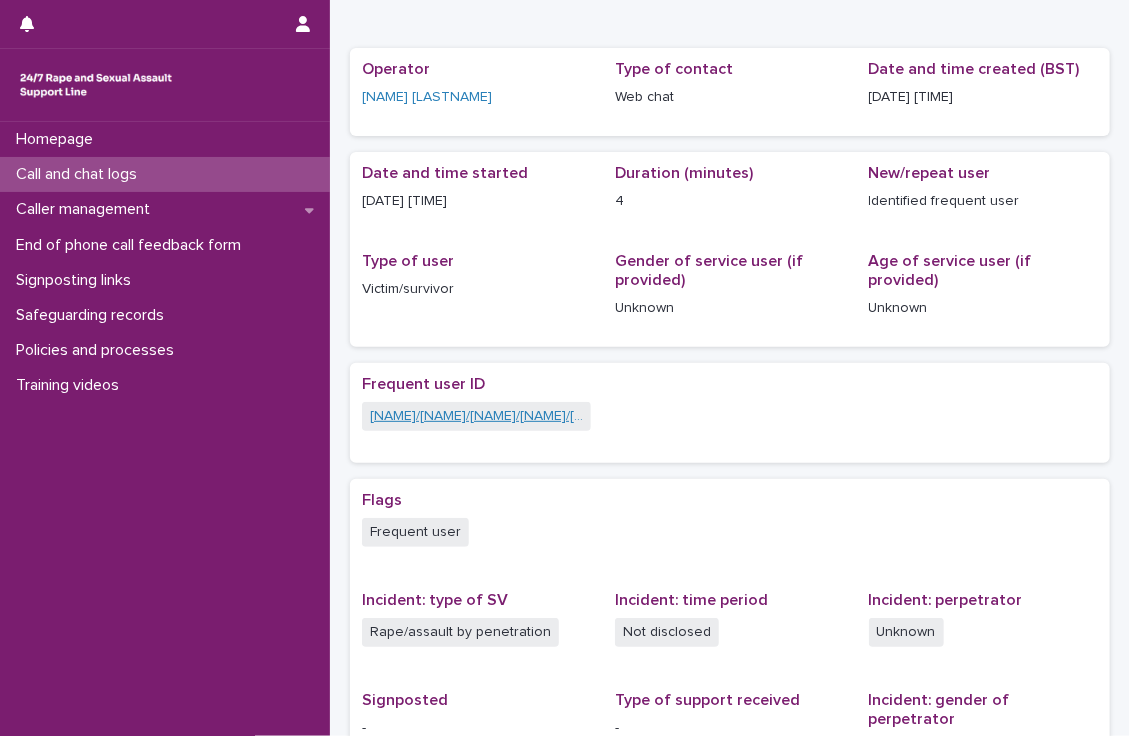 click on "[NAME]/[NAME]/[NAME]/[NAME]/[NAME]/[NAME] - Banned/Webchatter" at bounding box center (476, 416) 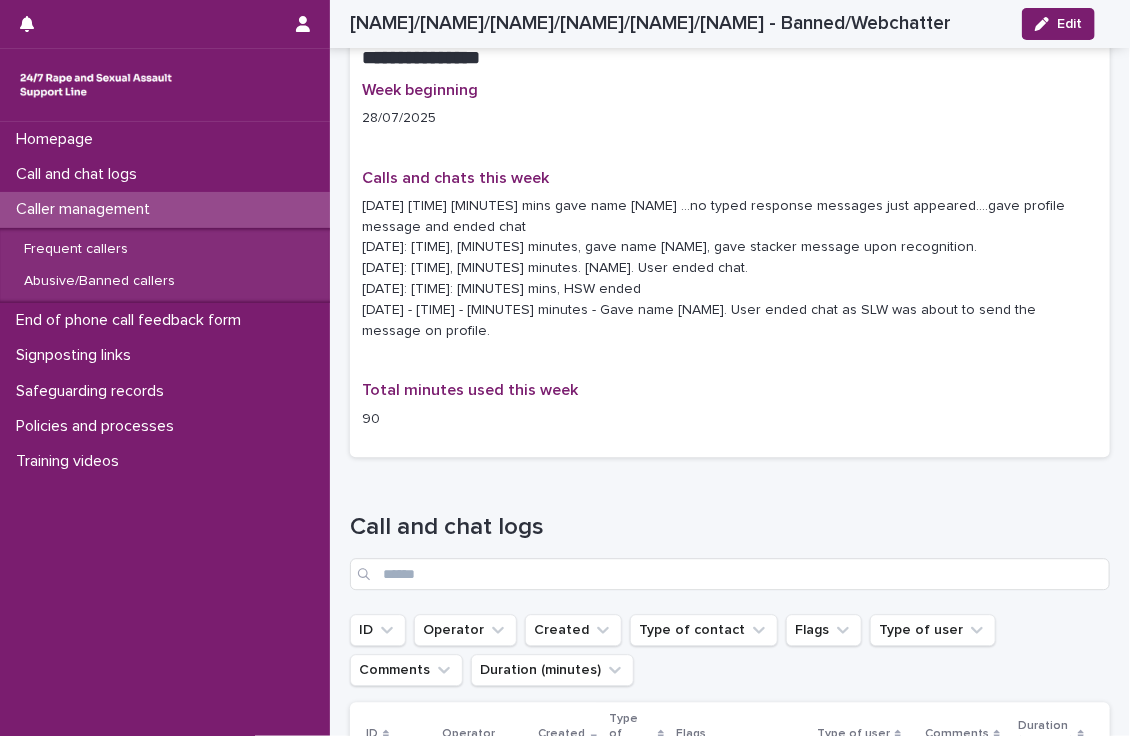 scroll, scrollTop: 1724, scrollLeft: 0, axis: vertical 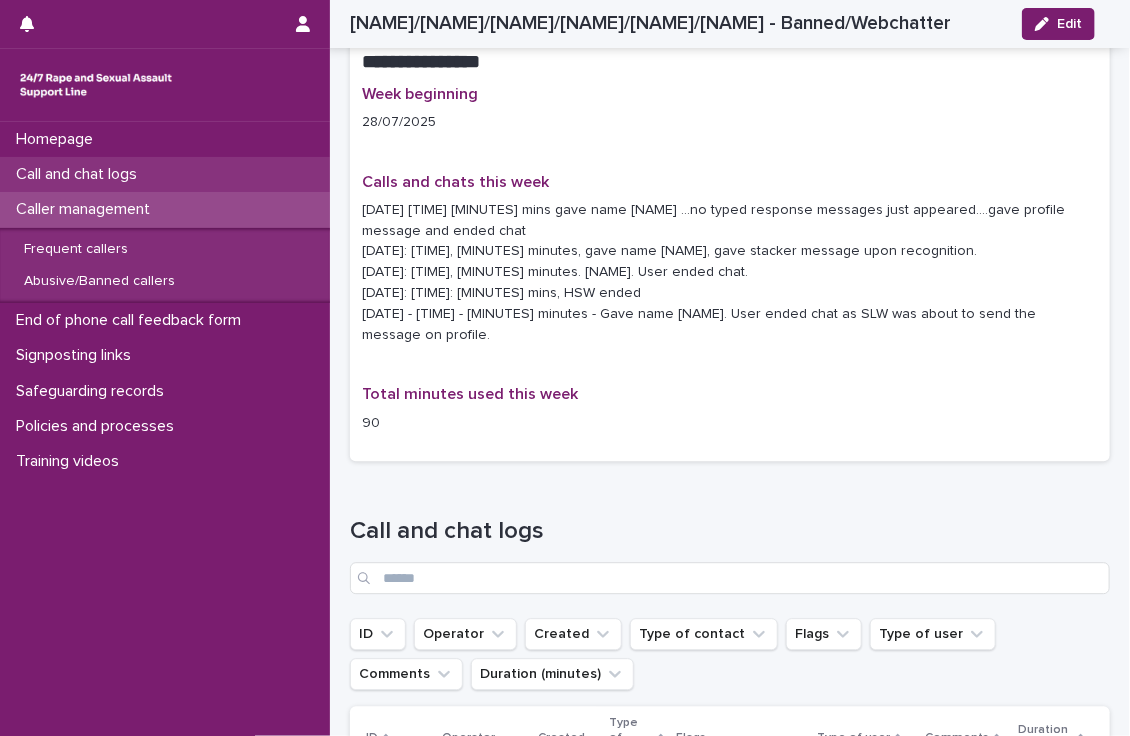 click on "Call and chat logs" at bounding box center [165, 174] 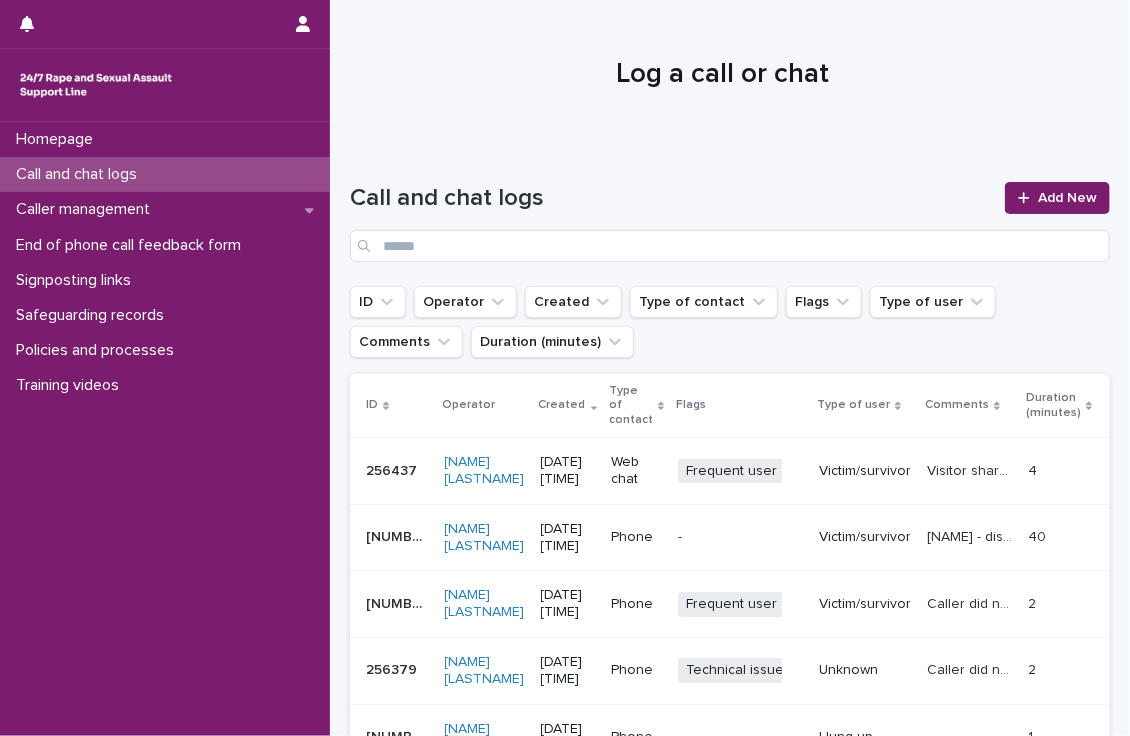 scroll, scrollTop: 0, scrollLeft: 0, axis: both 